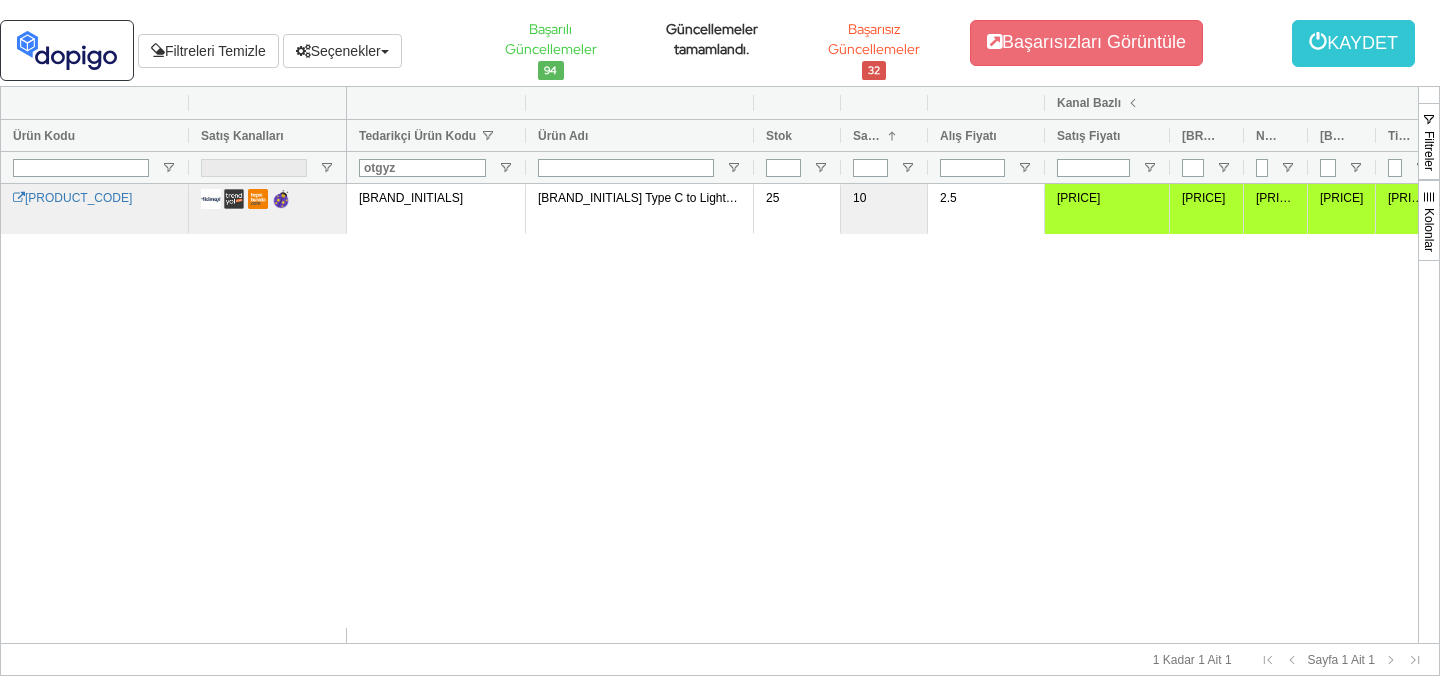 scroll, scrollTop: 0, scrollLeft: 0, axis: both 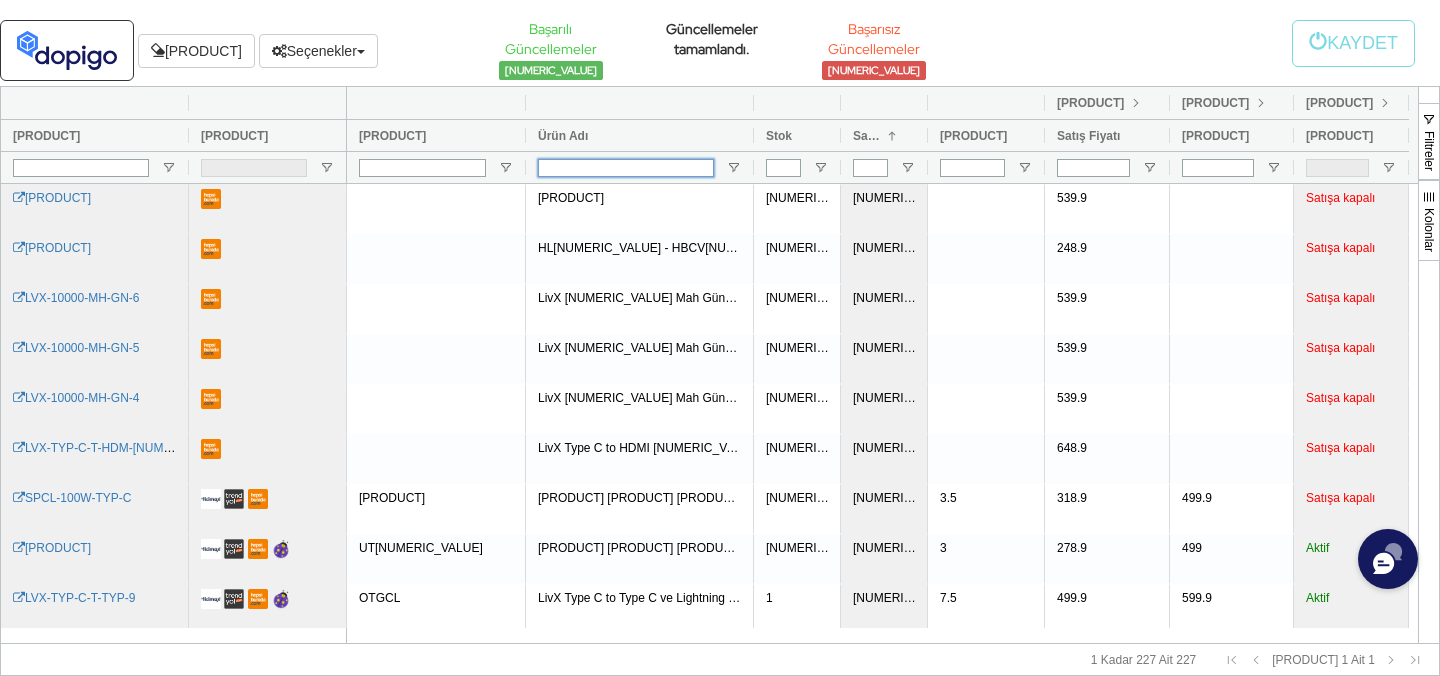 click at bounding box center [626, 168] 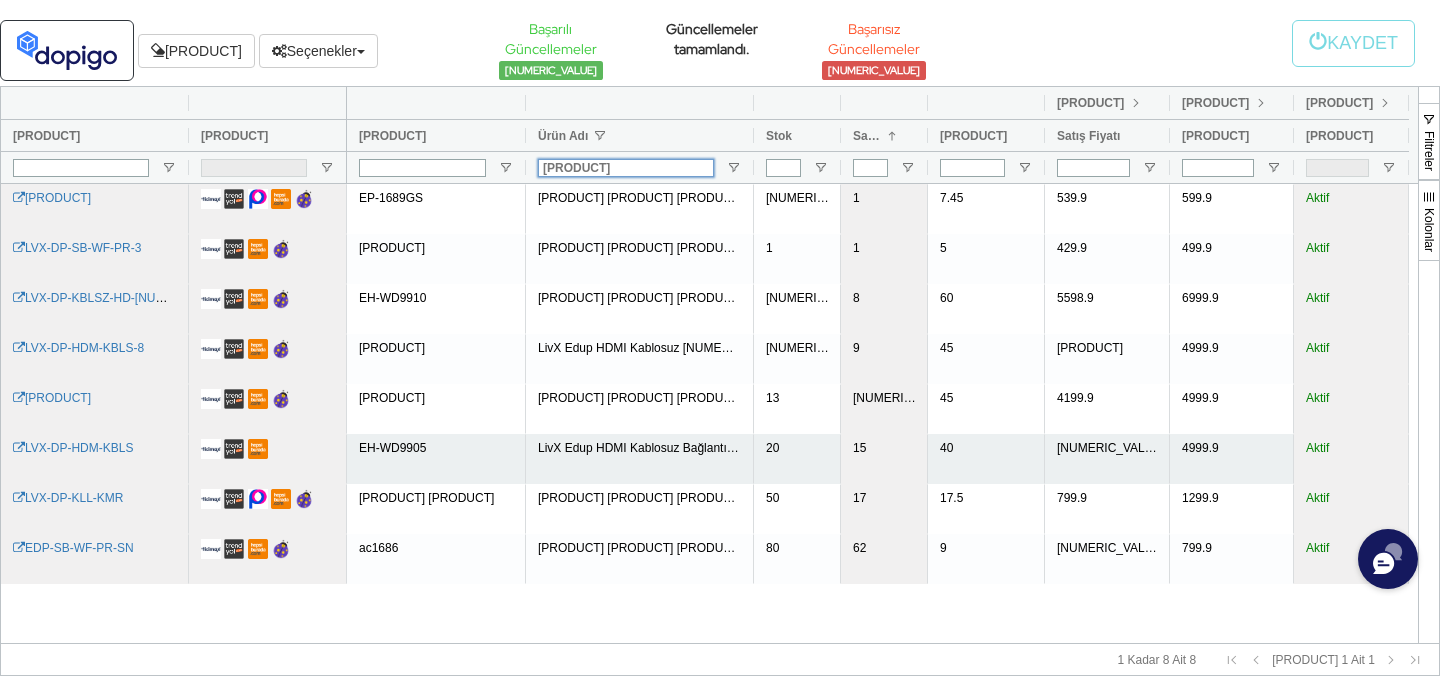 type on "[PRODUCT]" 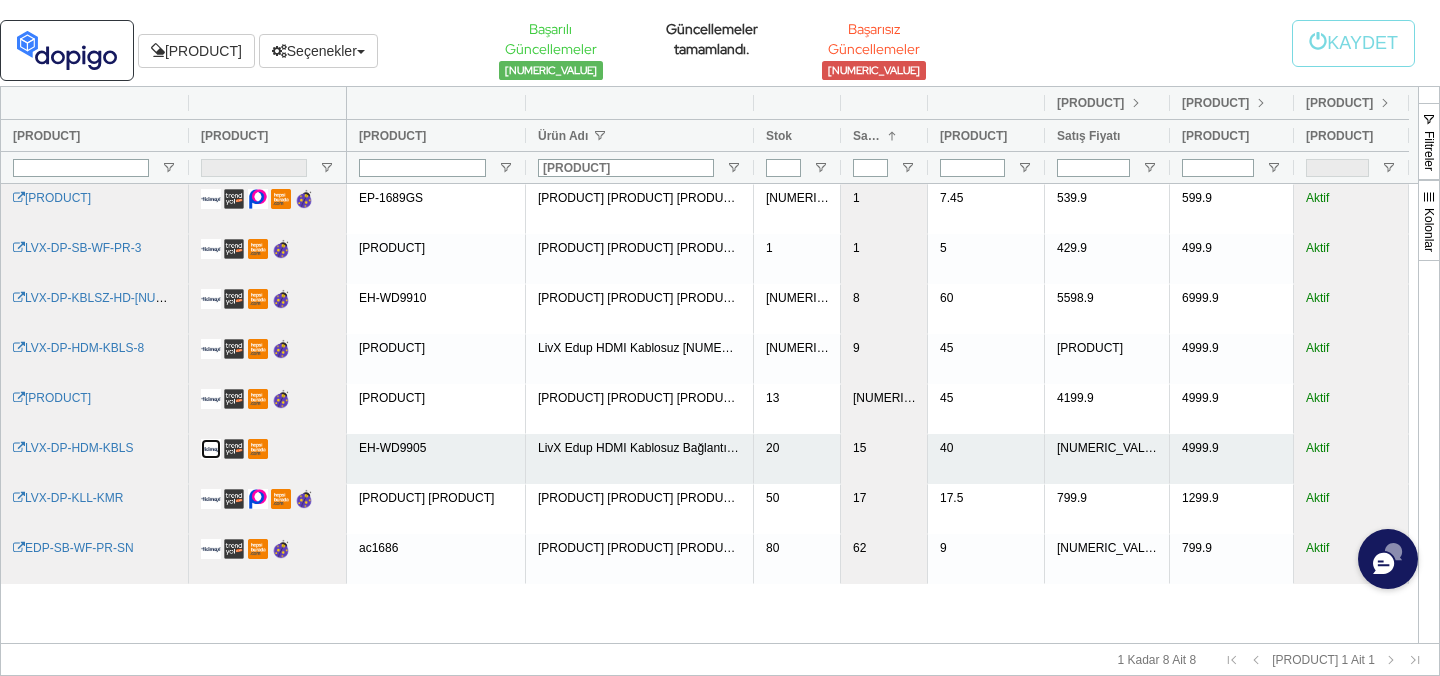 click at bounding box center (211, 449) 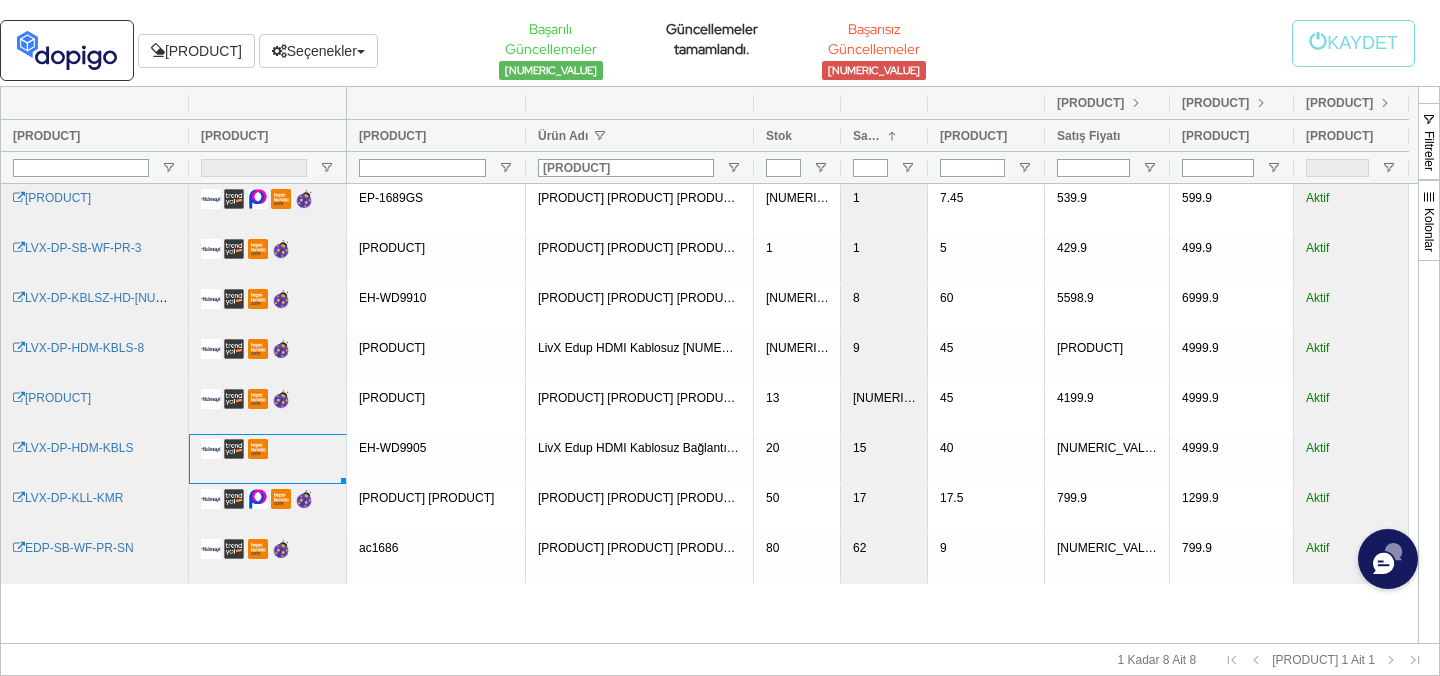 click at bounding box center [1136, 103] 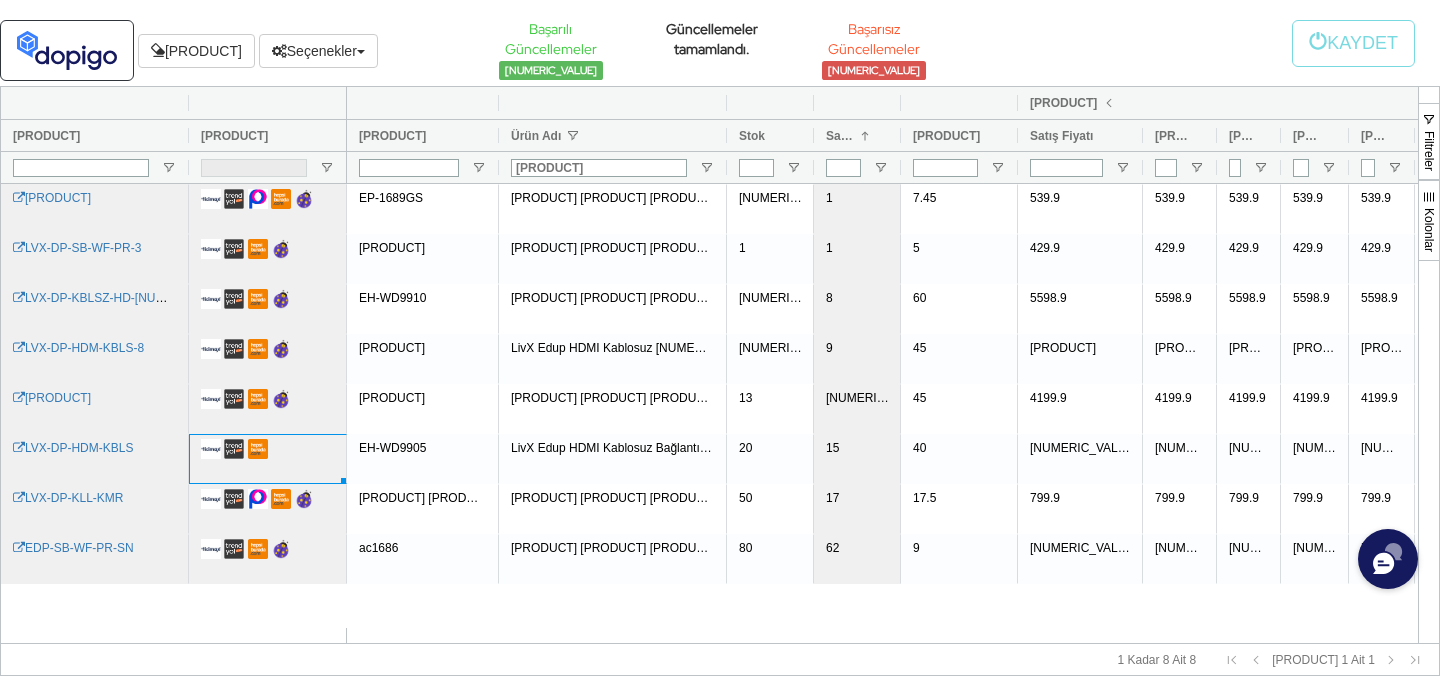 drag, startPoint x: 525, startPoint y: 103, endPoint x: 498, endPoint y: 109, distance: 27.658634 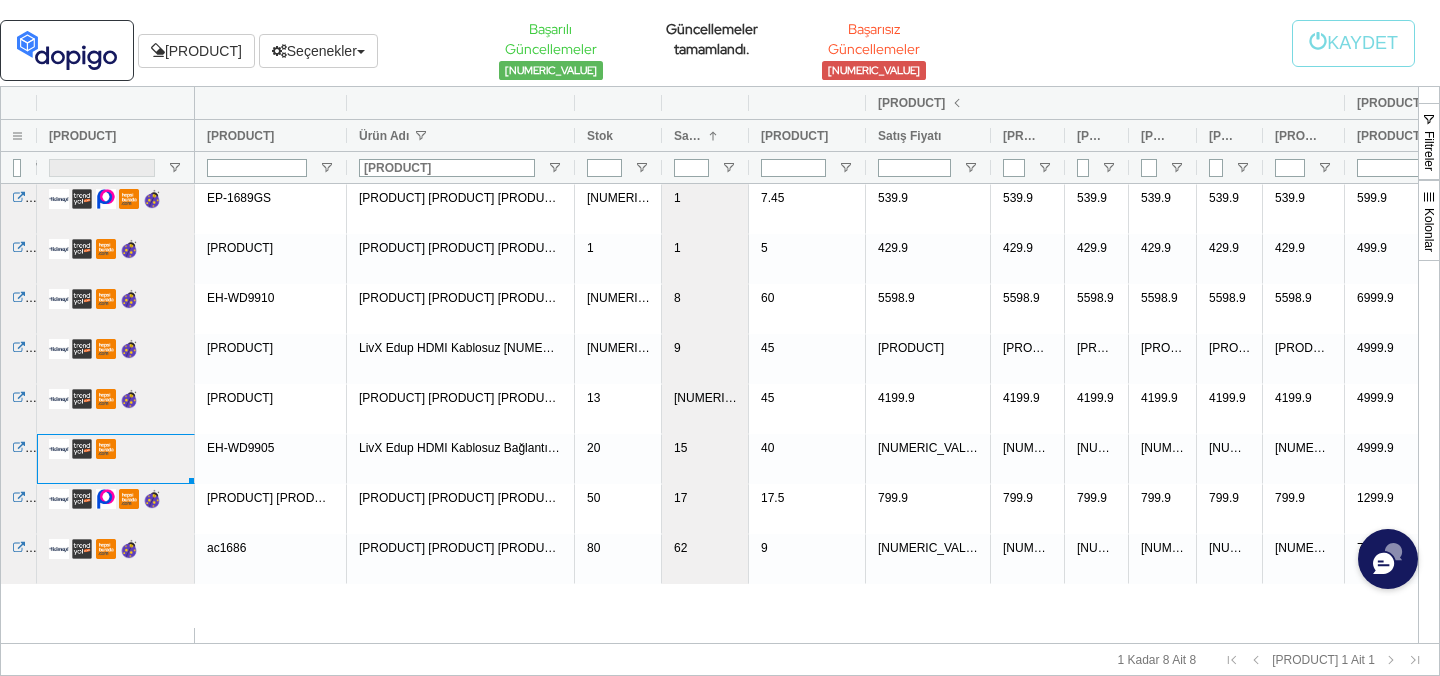 drag, startPoint x: 187, startPoint y: 101, endPoint x: 35, endPoint y: 146, distance: 158.52129 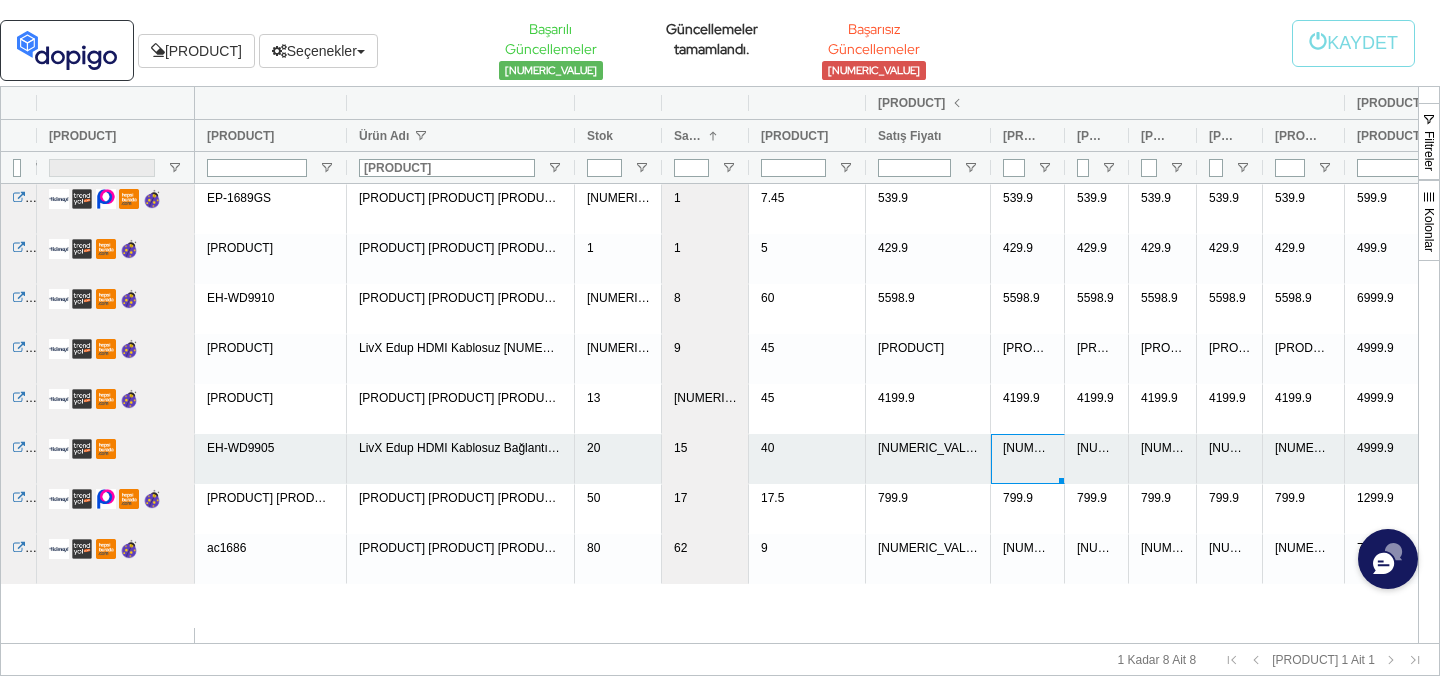 click on "[NUMERIC_VALUE]" at bounding box center (1028, 459) 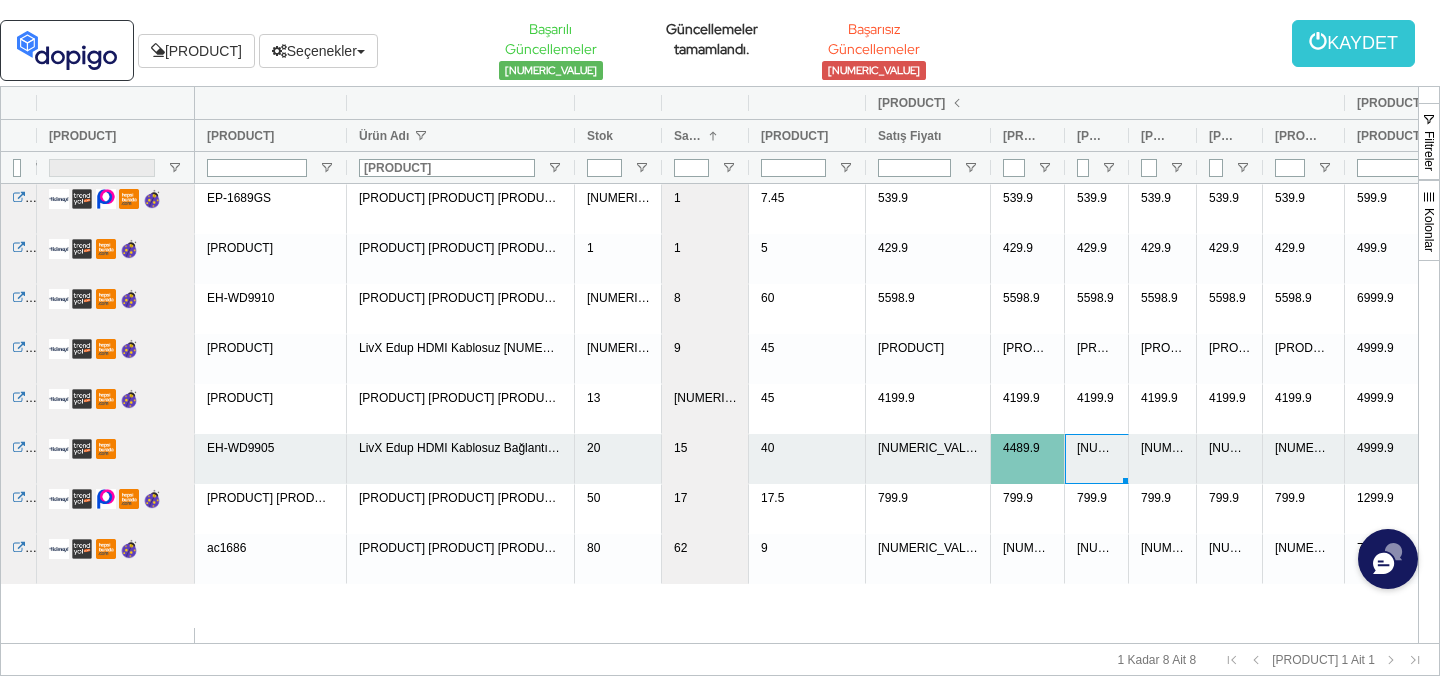 click on "[NUMERIC_VALUE]" at bounding box center [1097, 459] 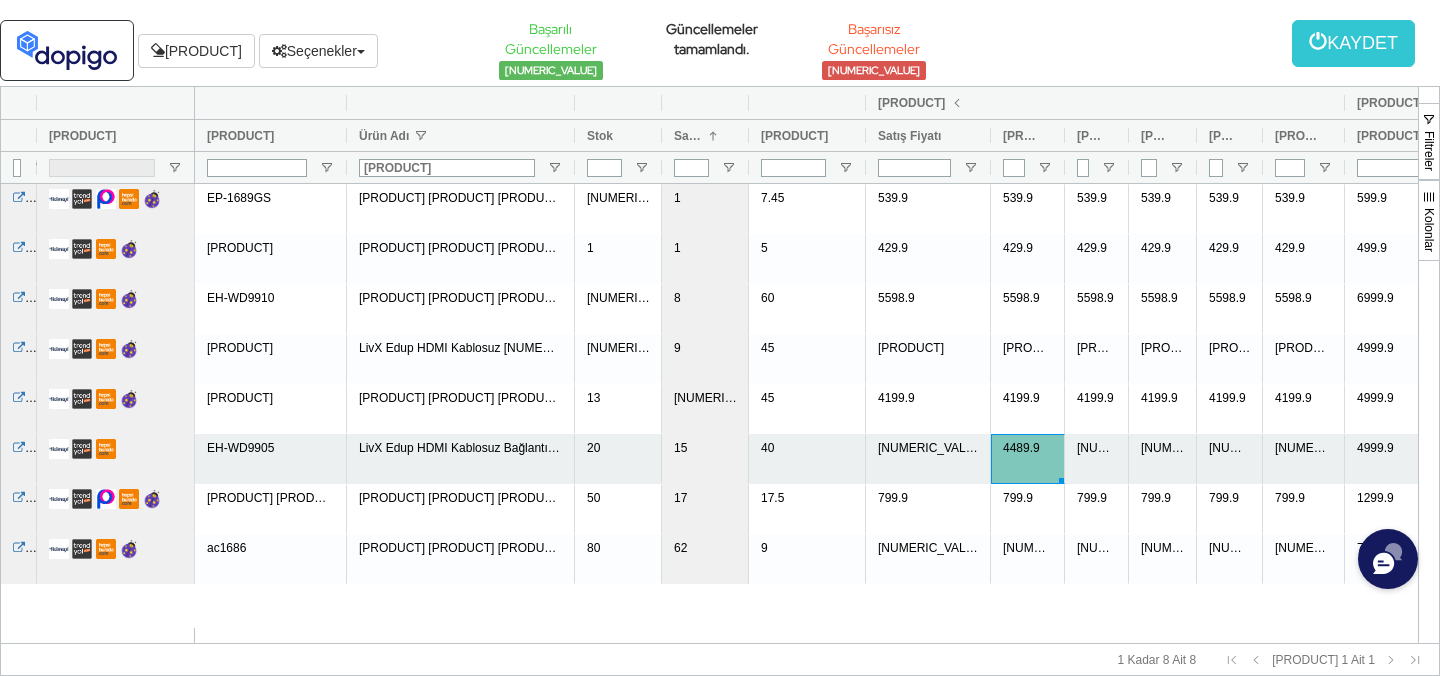 click on "4489.9" at bounding box center (1028, 459) 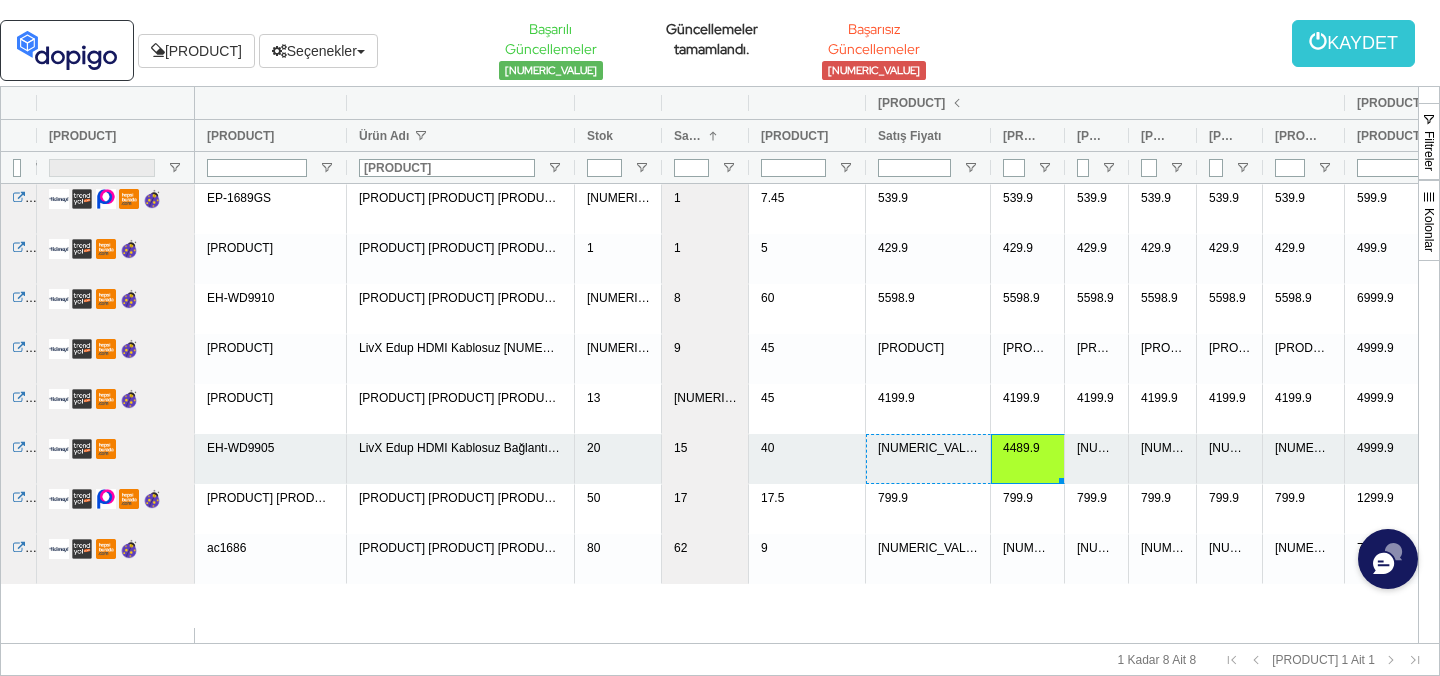 drag, startPoint x: 1061, startPoint y: 479, endPoint x: 973, endPoint y: 477, distance: 88.02273 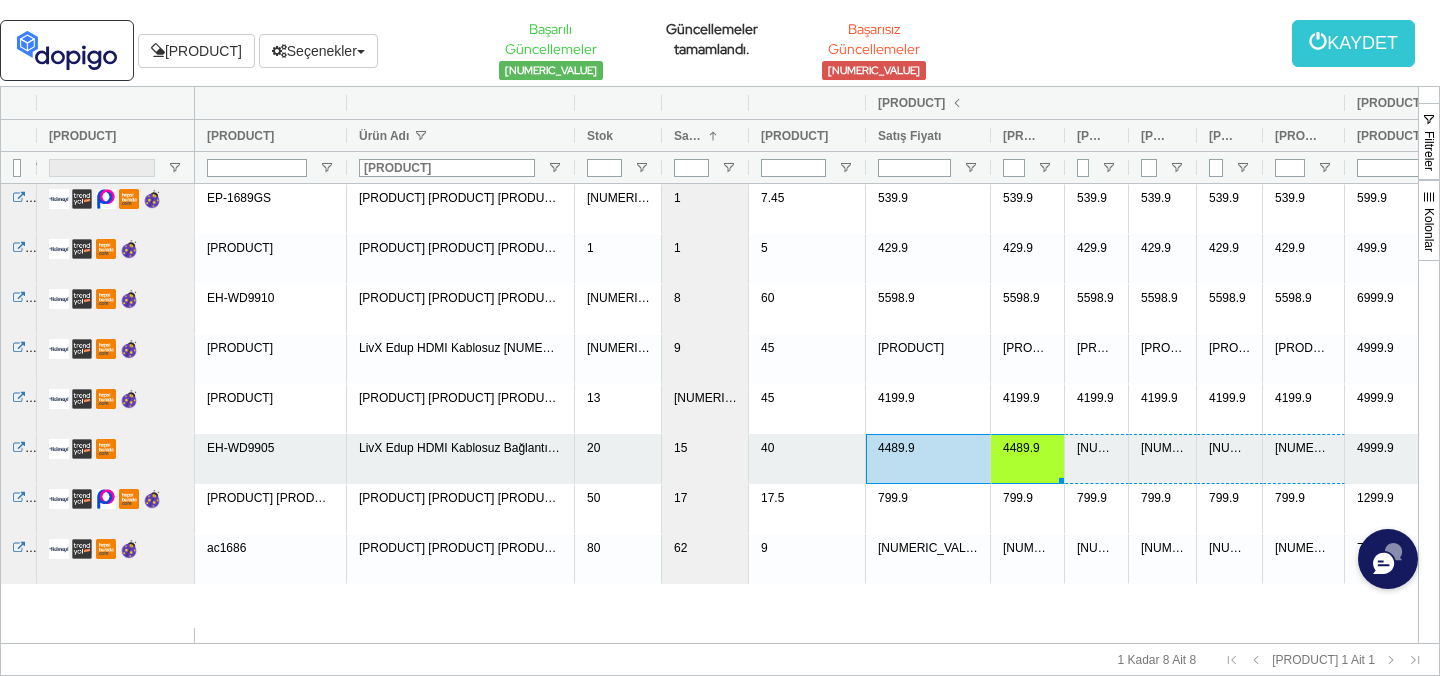 drag, startPoint x: 1062, startPoint y: 477, endPoint x: 1329, endPoint y: 467, distance: 267.1872 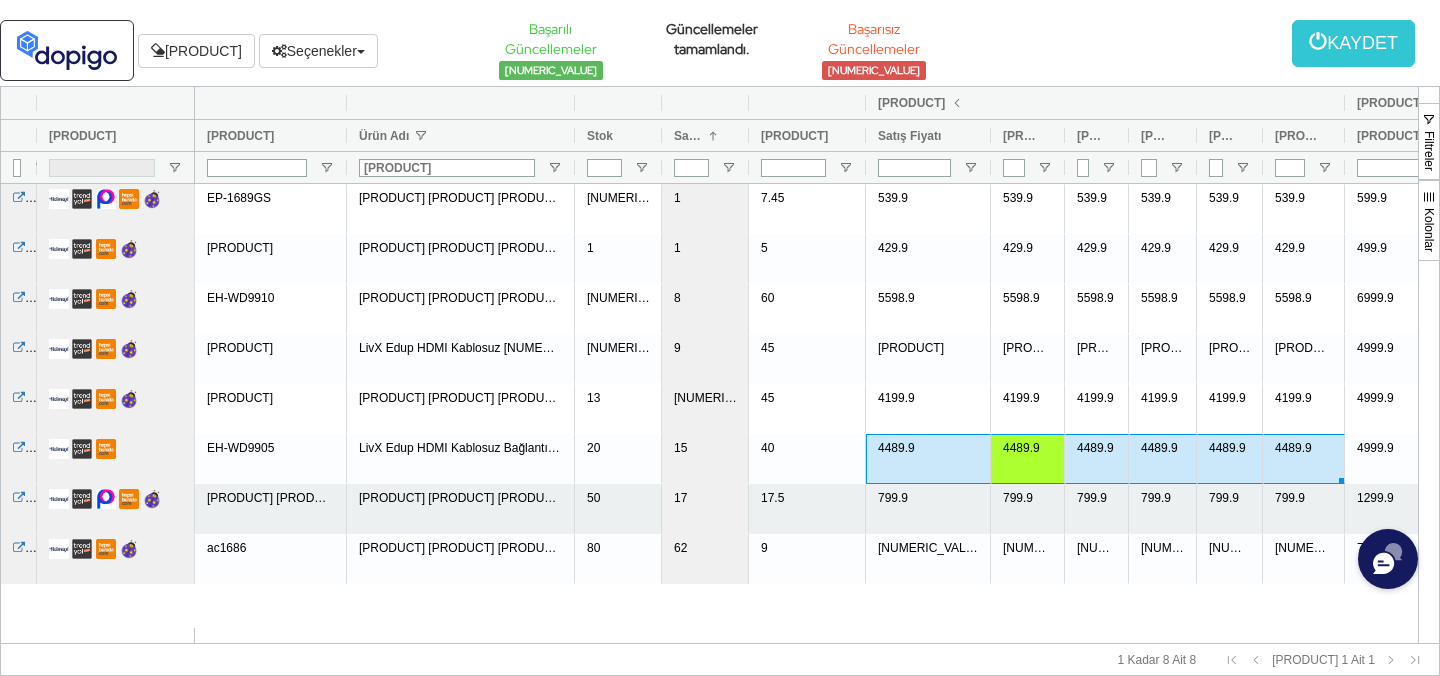 click on "799.9" at bounding box center (928, 509) 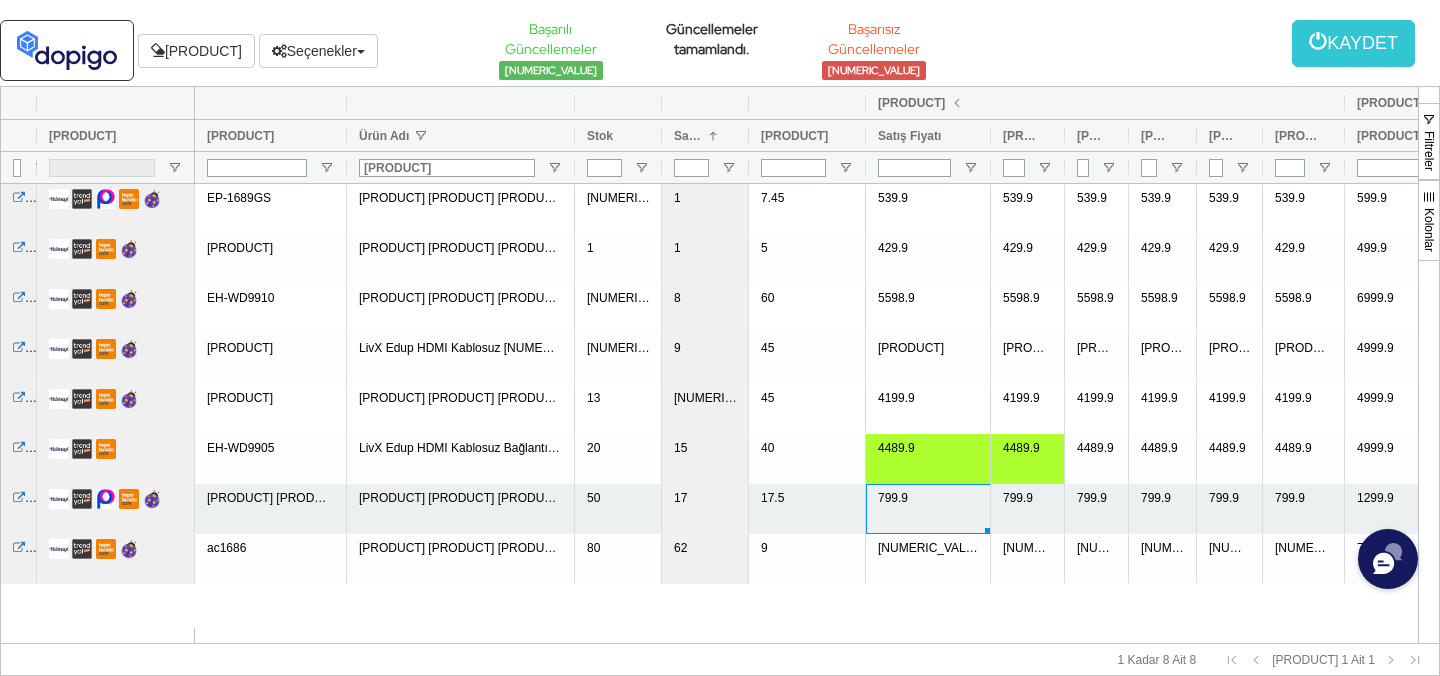 click on "799.9" at bounding box center [928, 509] 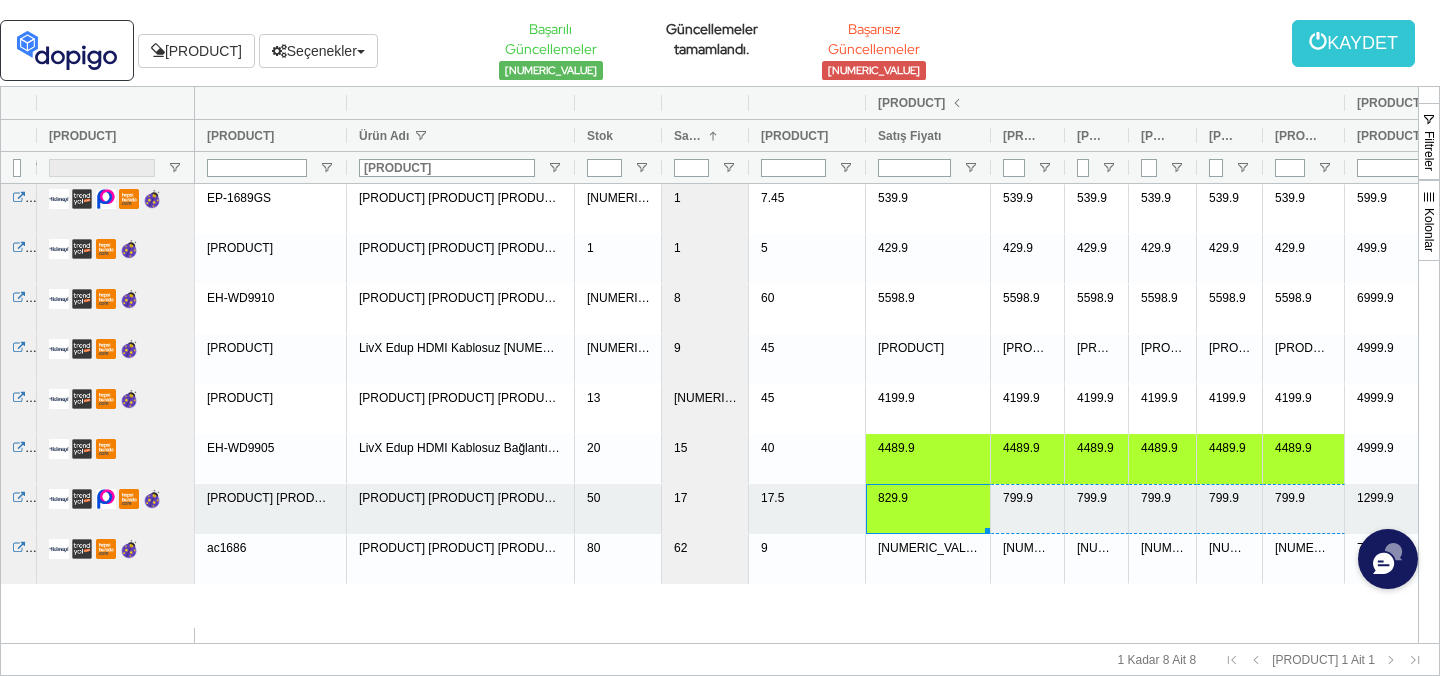 drag, startPoint x: 989, startPoint y: 528, endPoint x: 1283, endPoint y: 497, distance: 295.62982 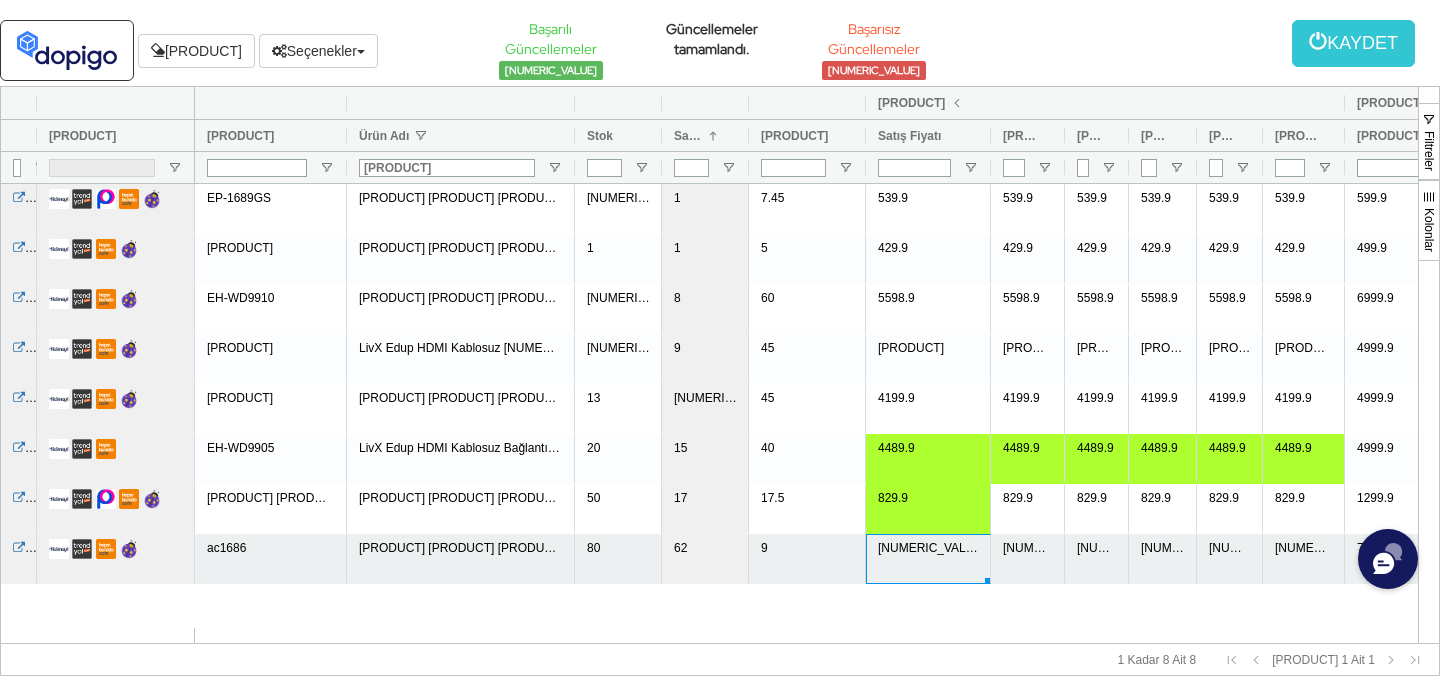 click on "[NUMERIC_VALUE]" at bounding box center (928, 559) 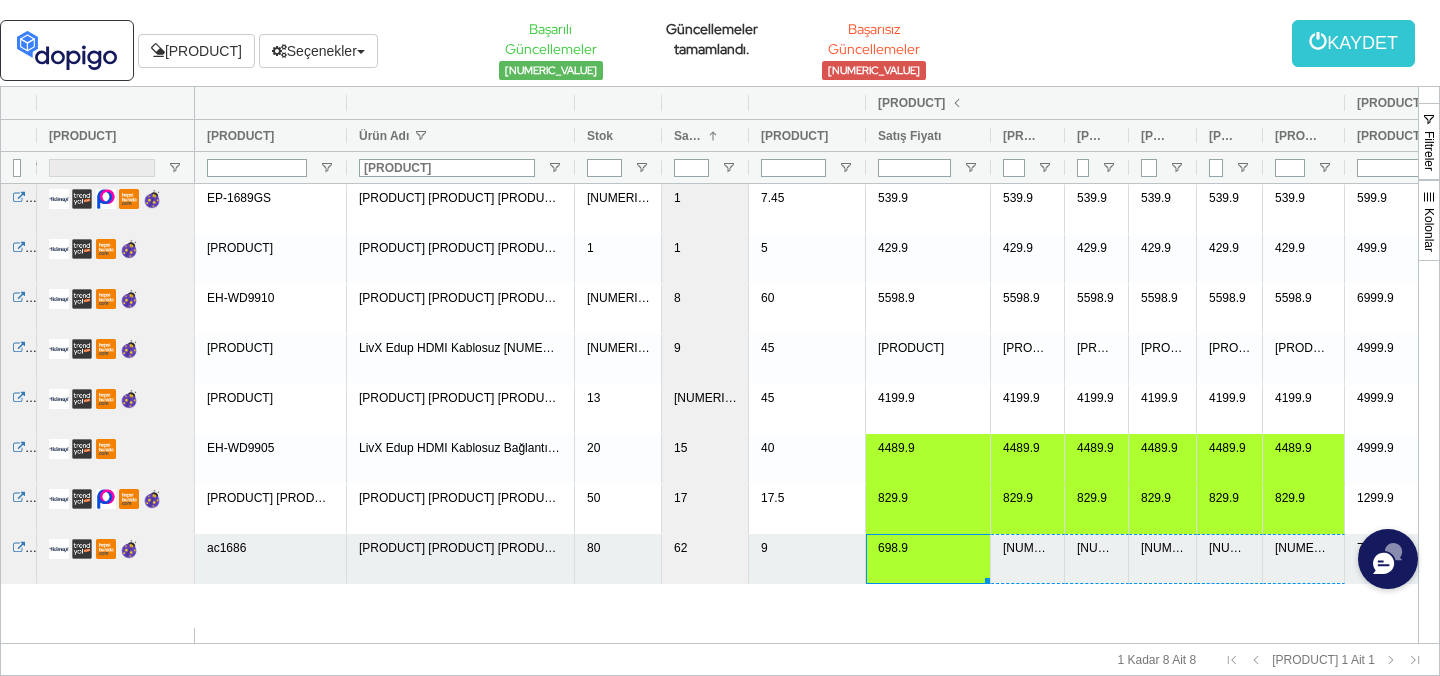 drag, startPoint x: 989, startPoint y: 581, endPoint x: 1284, endPoint y: 567, distance: 295.33203 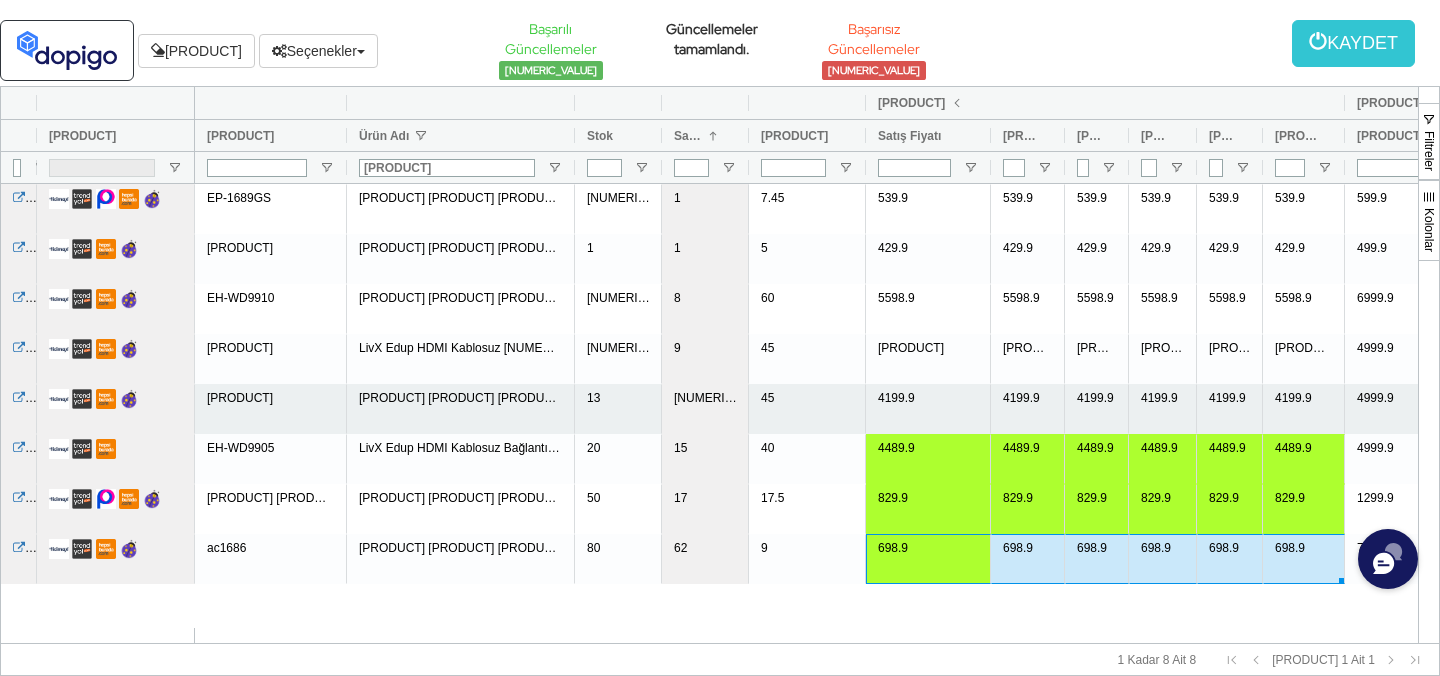 click on "4199.9" at bounding box center (928, 409) 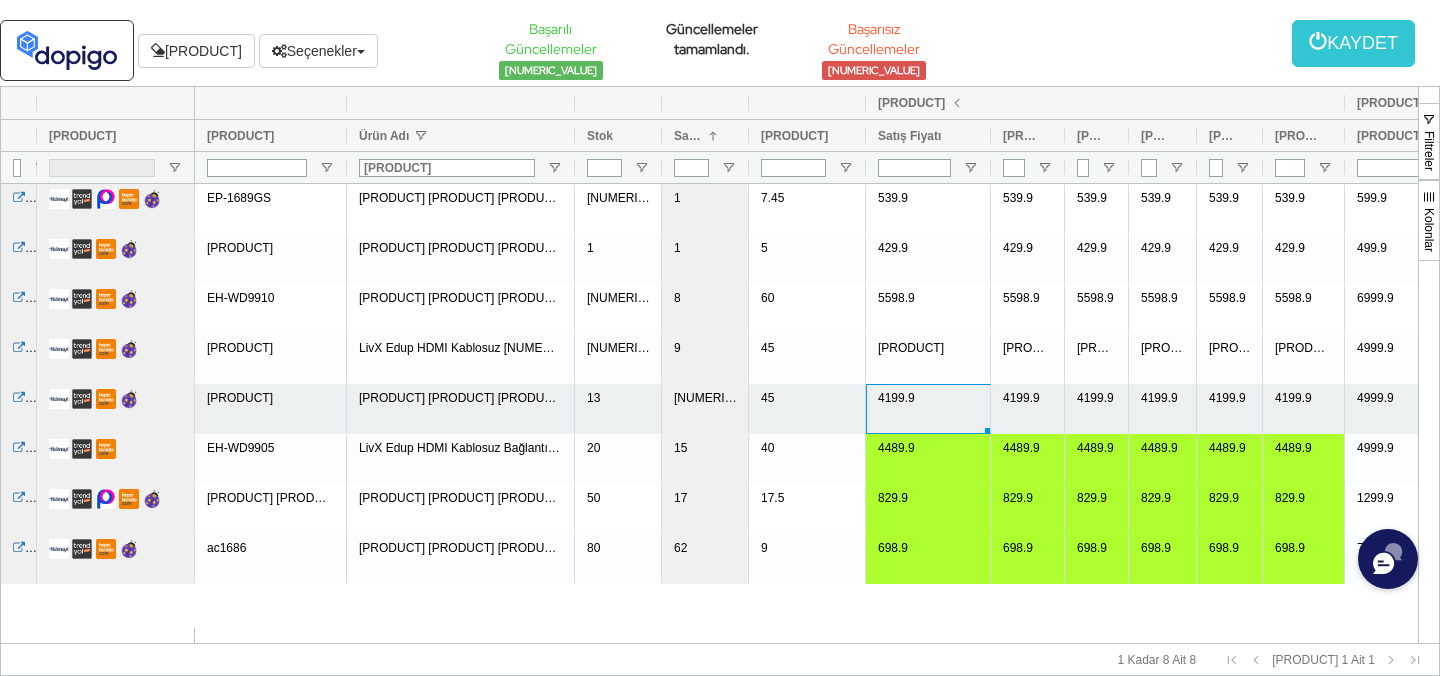 click on "4199.9" at bounding box center [928, 409] 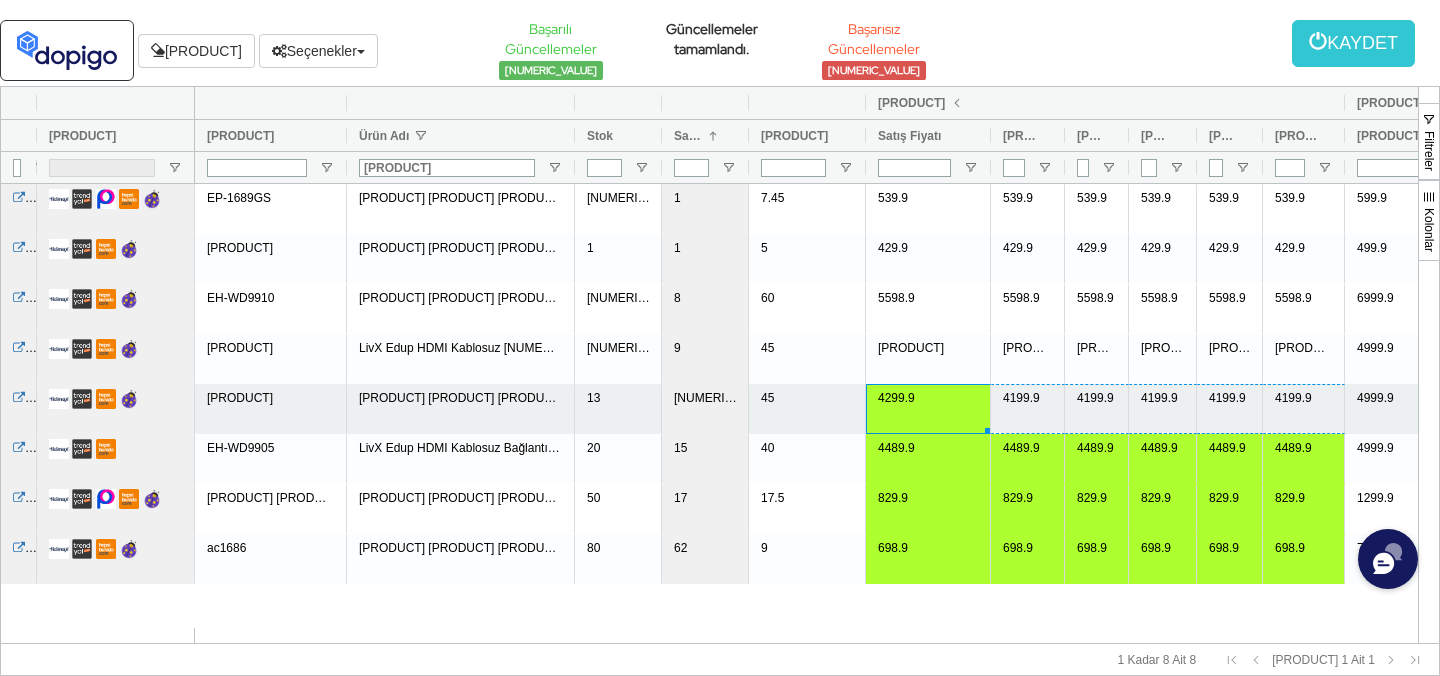 drag, startPoint x: 988, startPoint y: 427, endPoint x: 1287, endPoint y: 414, distance: 299.28247 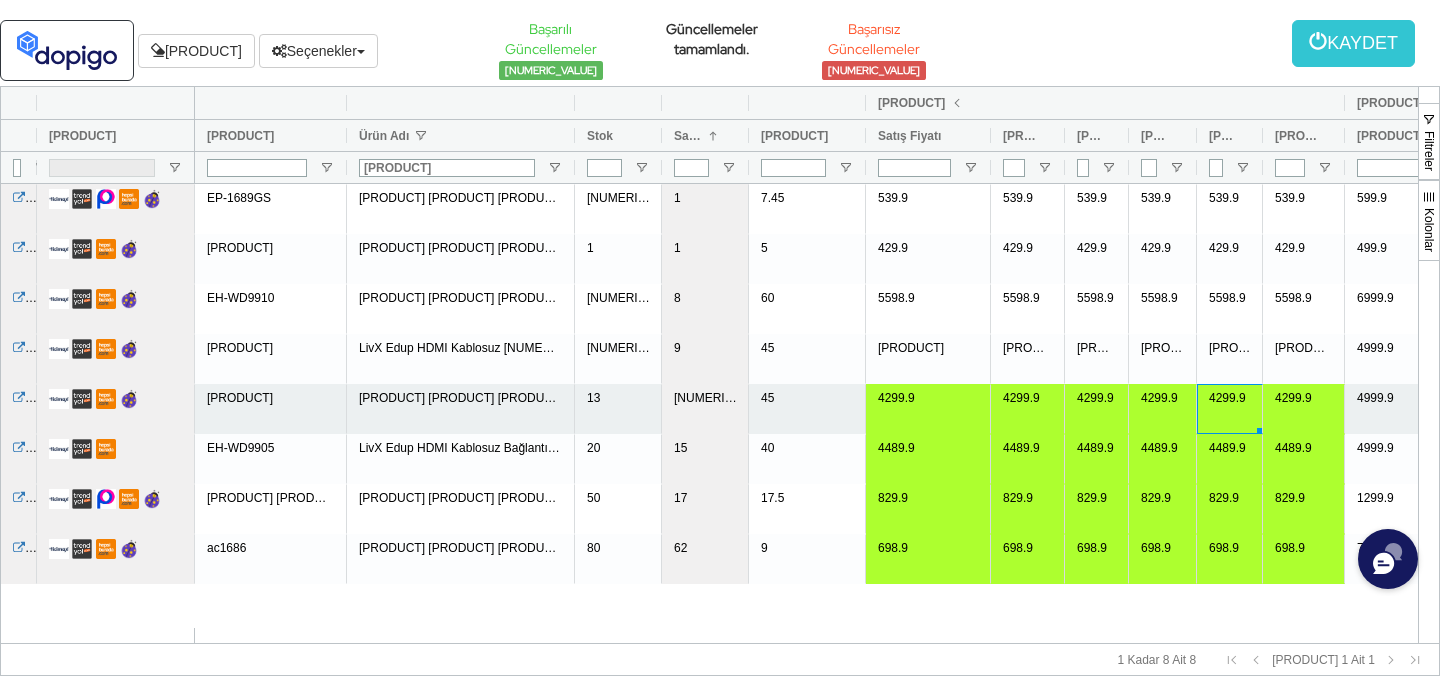 click on "4299.9" at bounding box center (1230, 409) 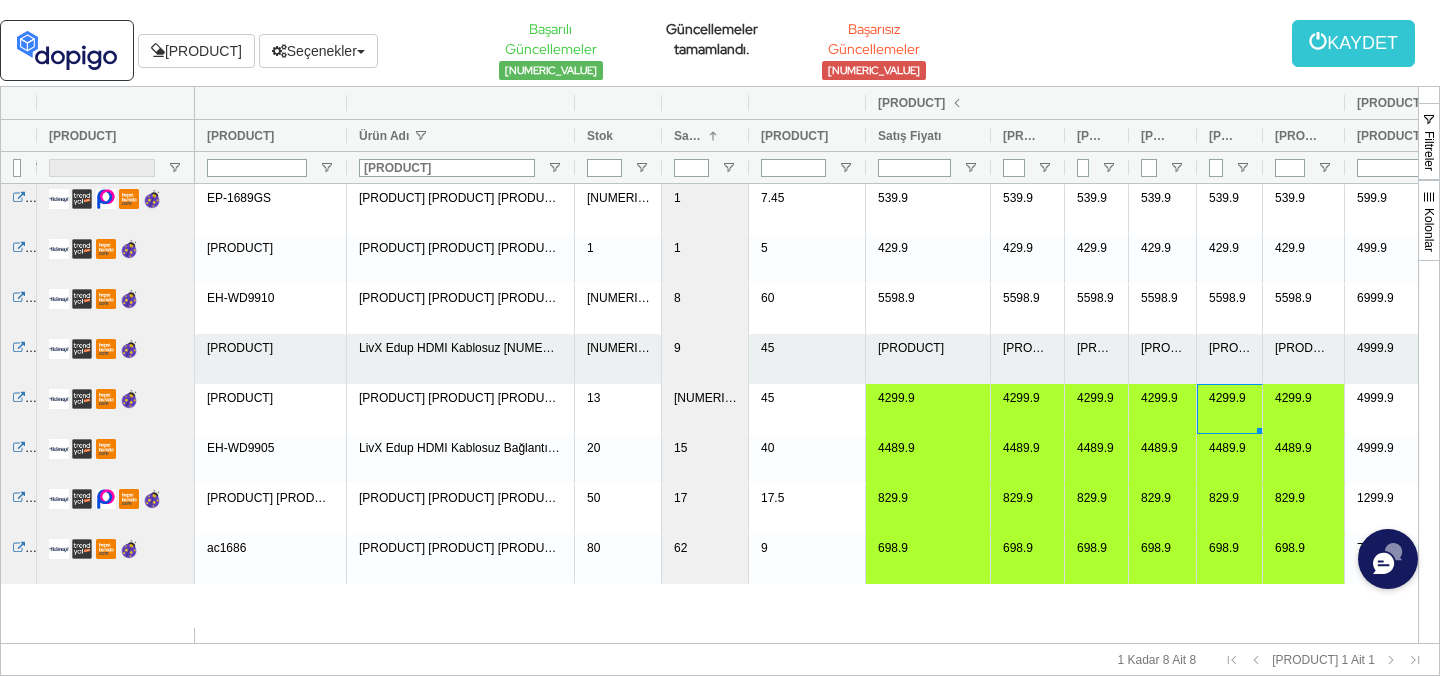 click on "[PRODUCT]" at bounding box center (928, 359) 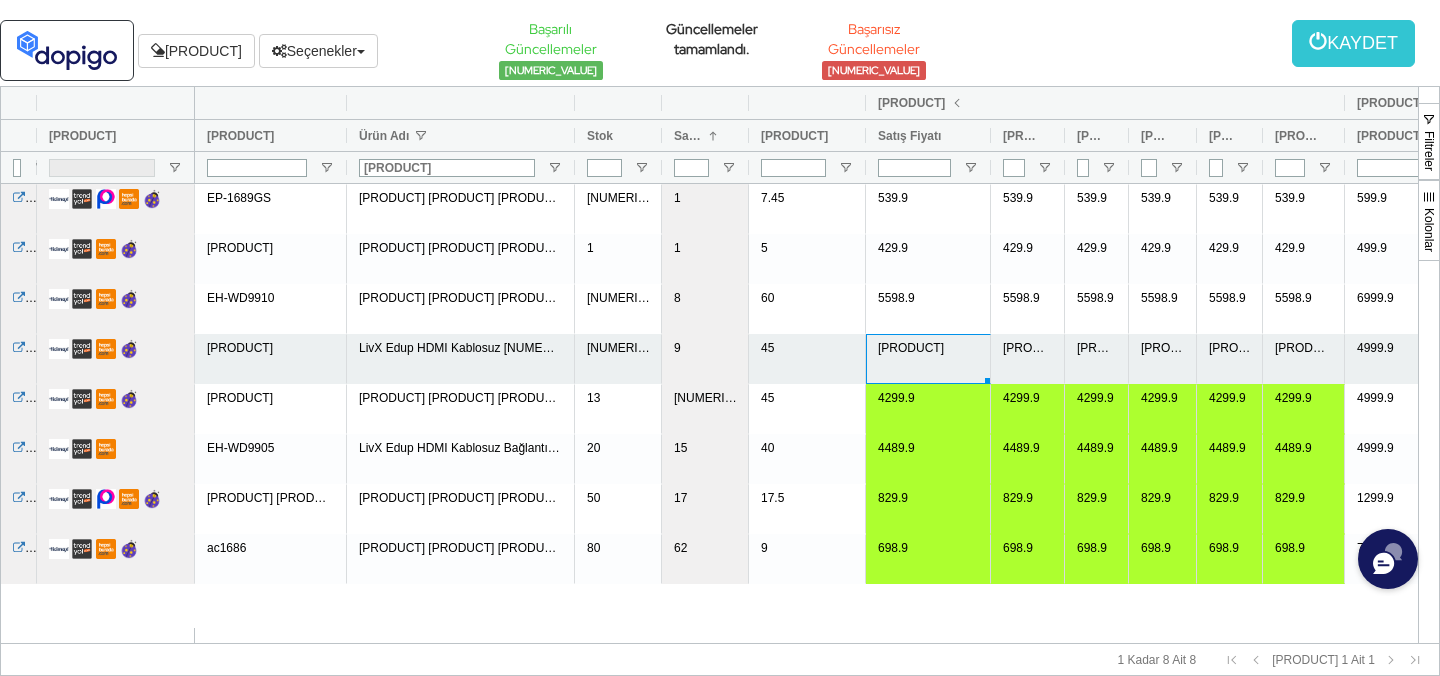 click on "[PRODUCT]" at bounding box center (928, 359) 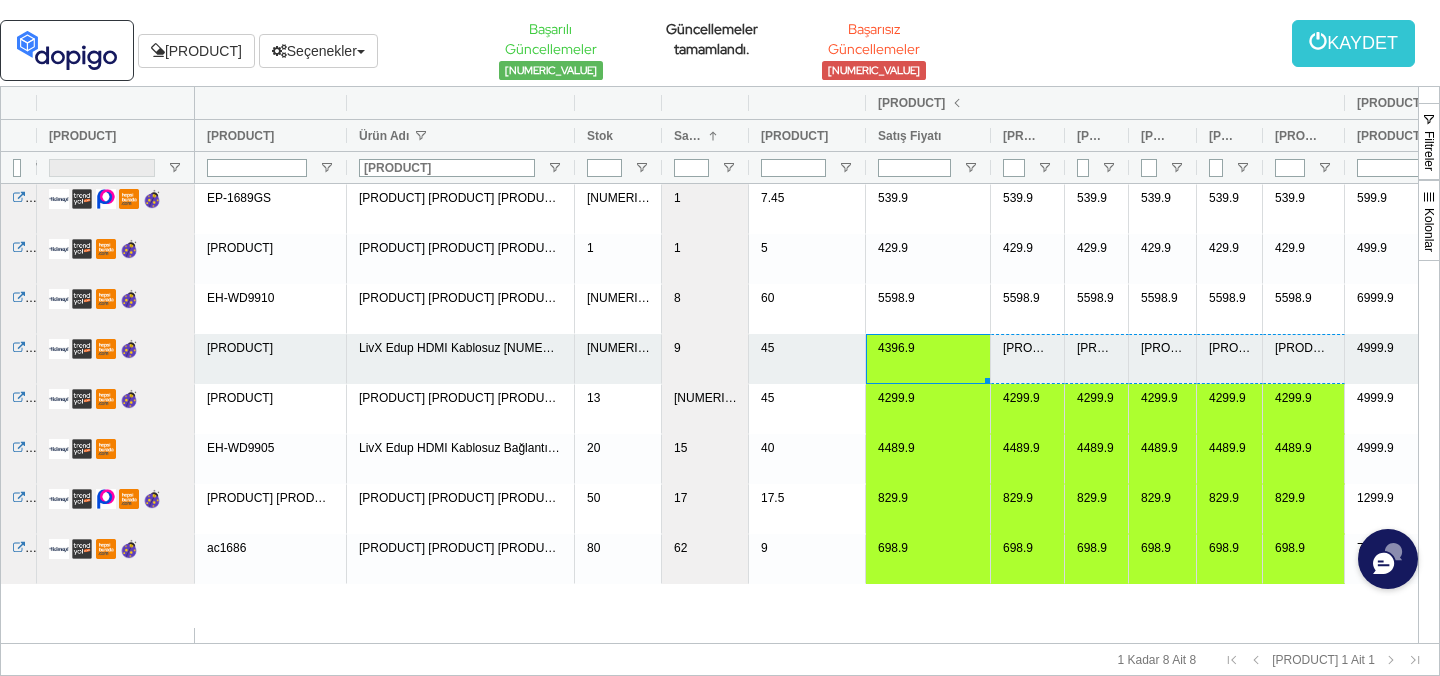 drag, startPoint x: 988, startPoint y: 378, endPoint x: 1300, endPoint y: 349, distance: 313.34485 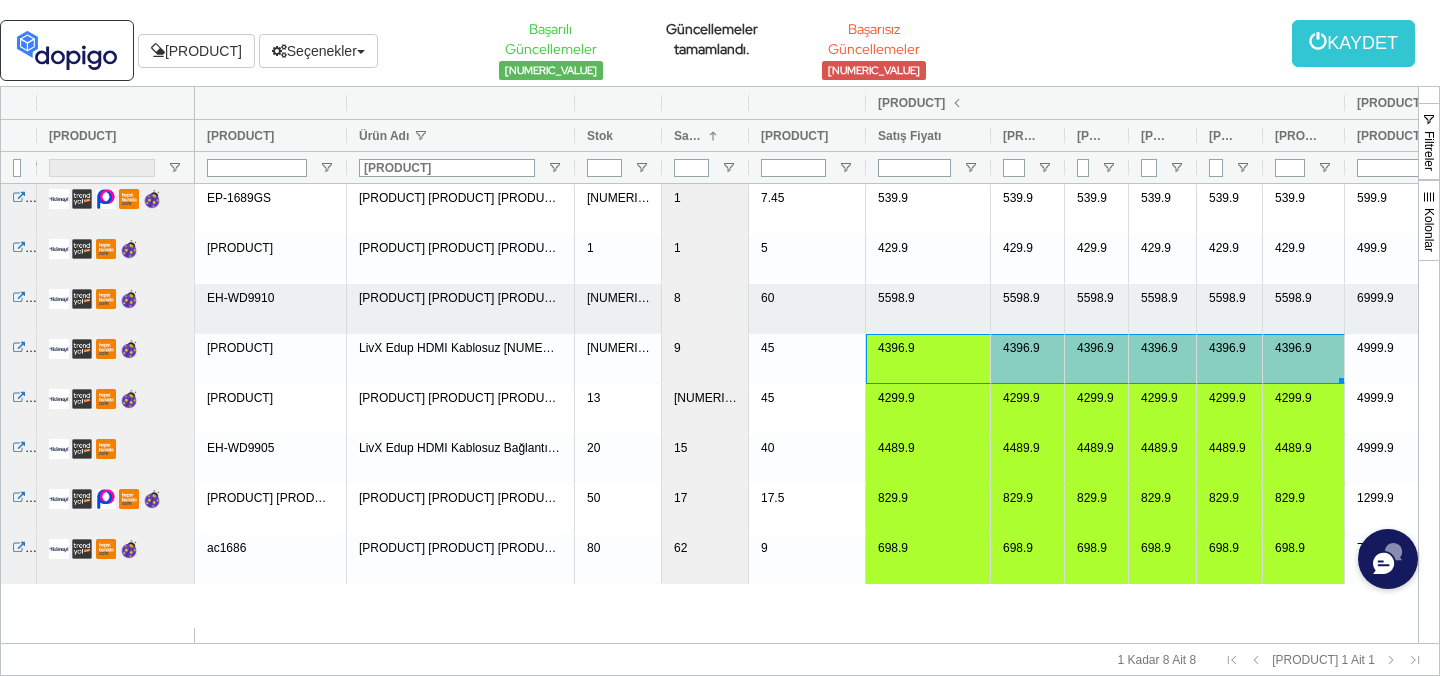 click on "5598.9" at bounding box center [928, 309] 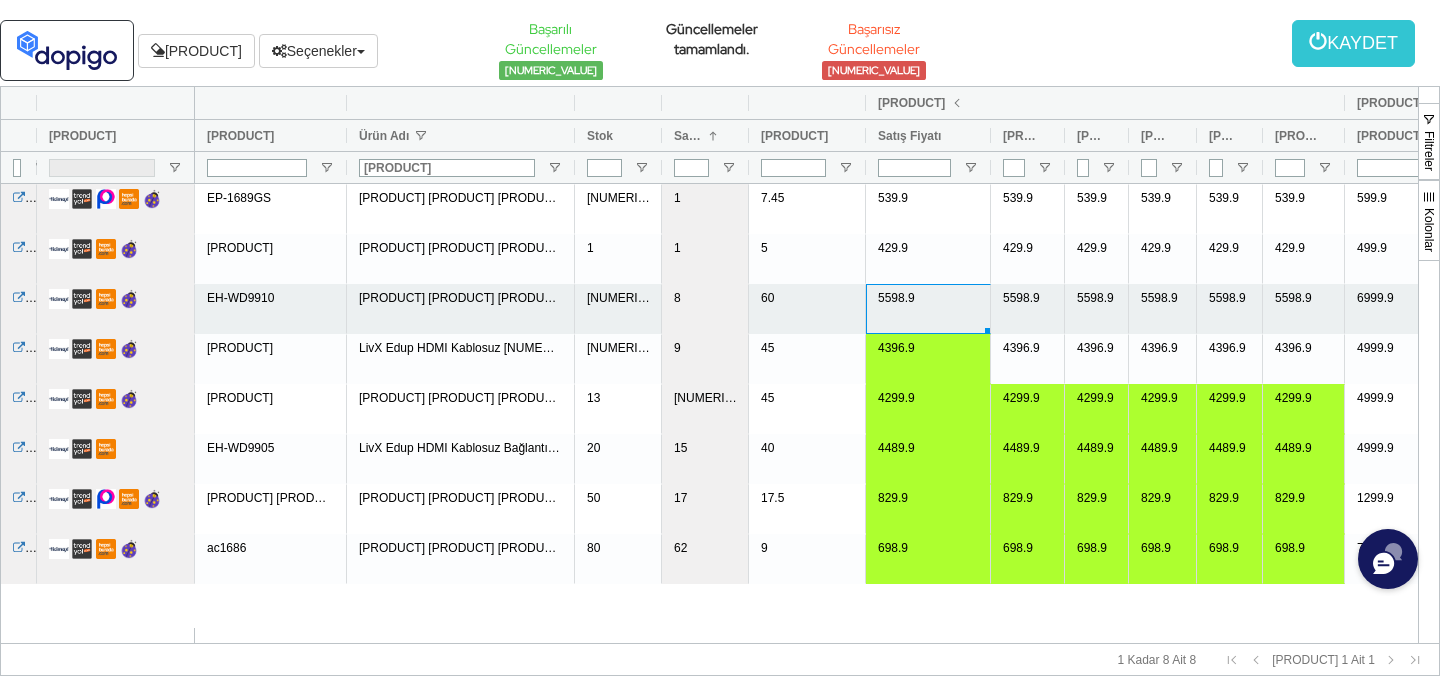 click on "5598.9" at bounding box center (928, 309) 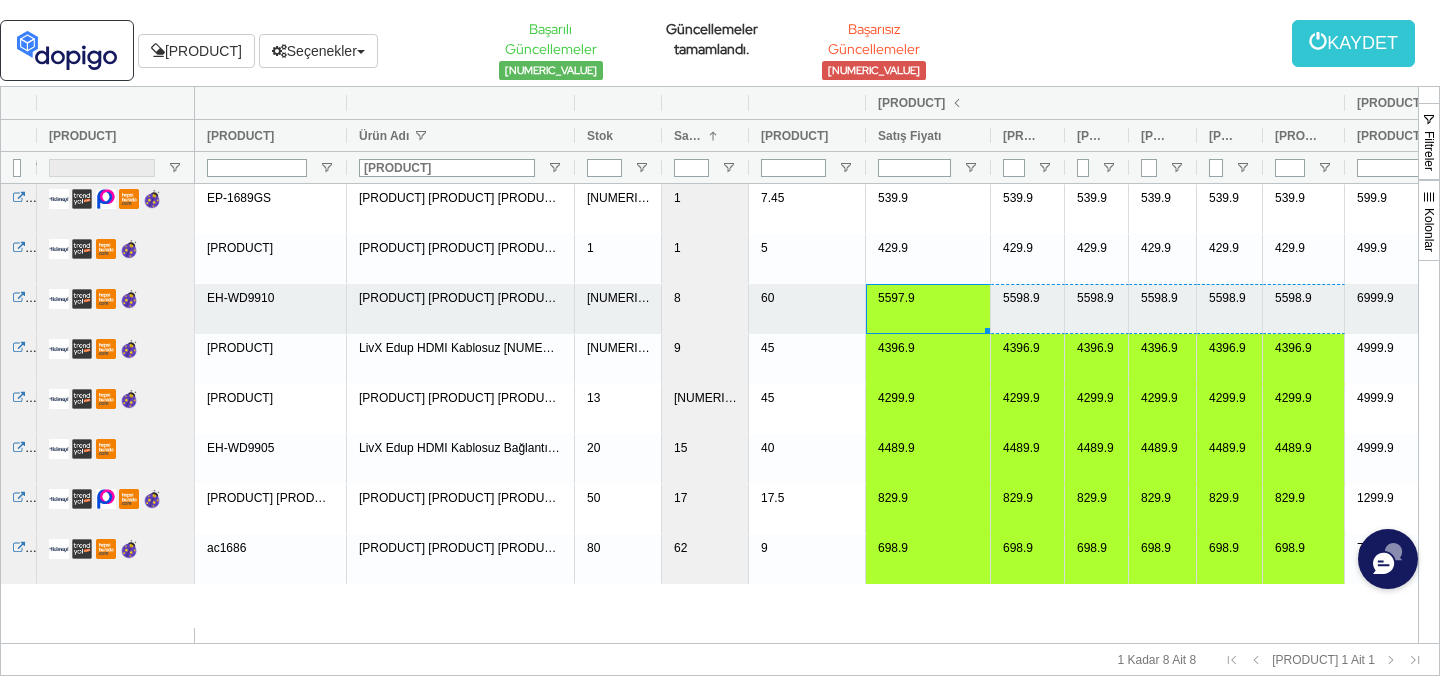 drag, startPoint x: 989, startPoint y: 327, endPoint x: 1302, endPoint y: 297, distance: 314.43442 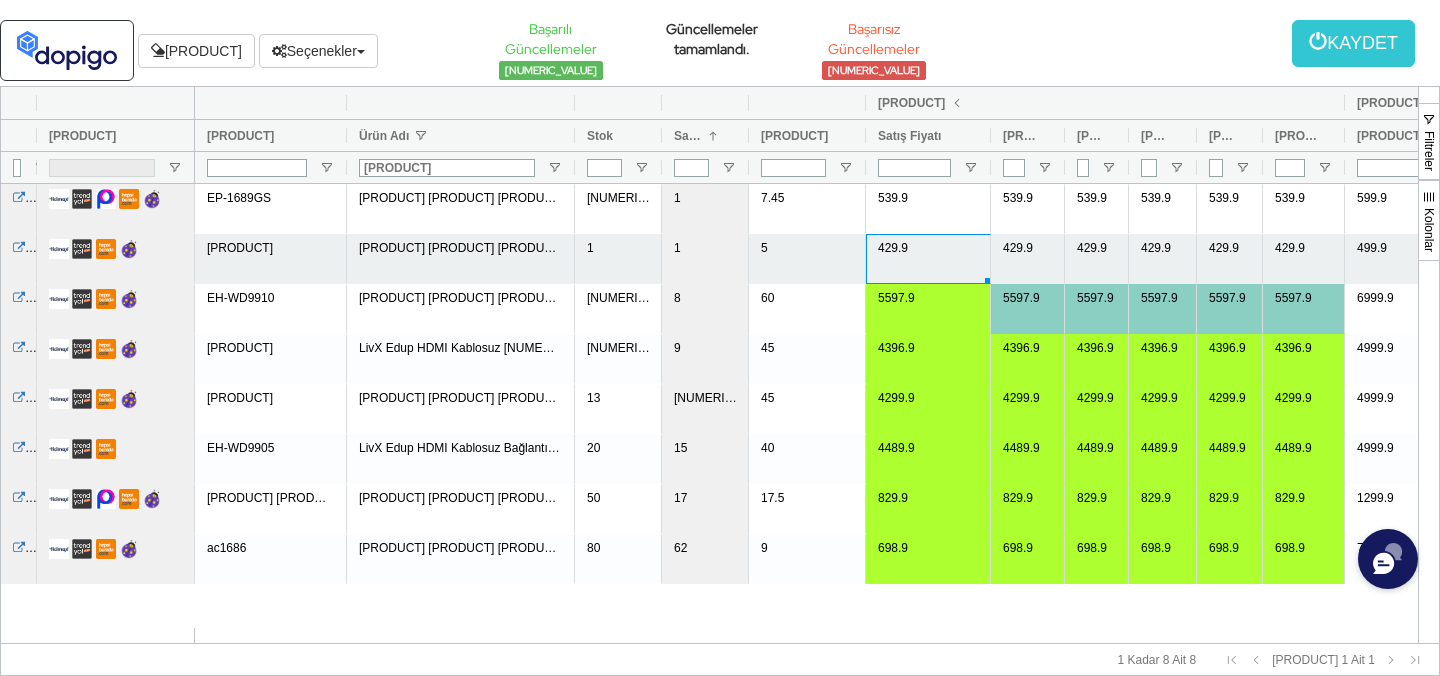 click on "429.9" at bounding box center [928, 259] 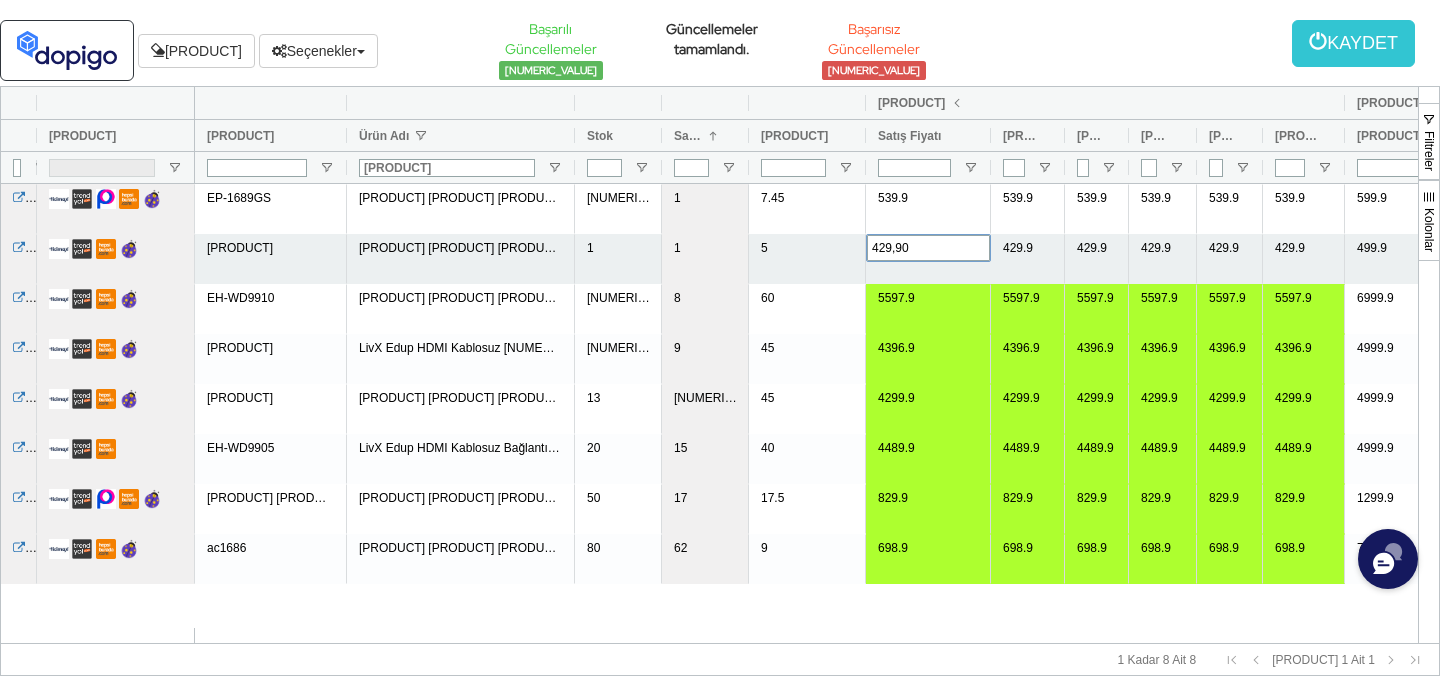 drag, startPoint x: 939, startPoint y: 257, endPoint x: 848, endPoint y: 246, distance: 91.66242 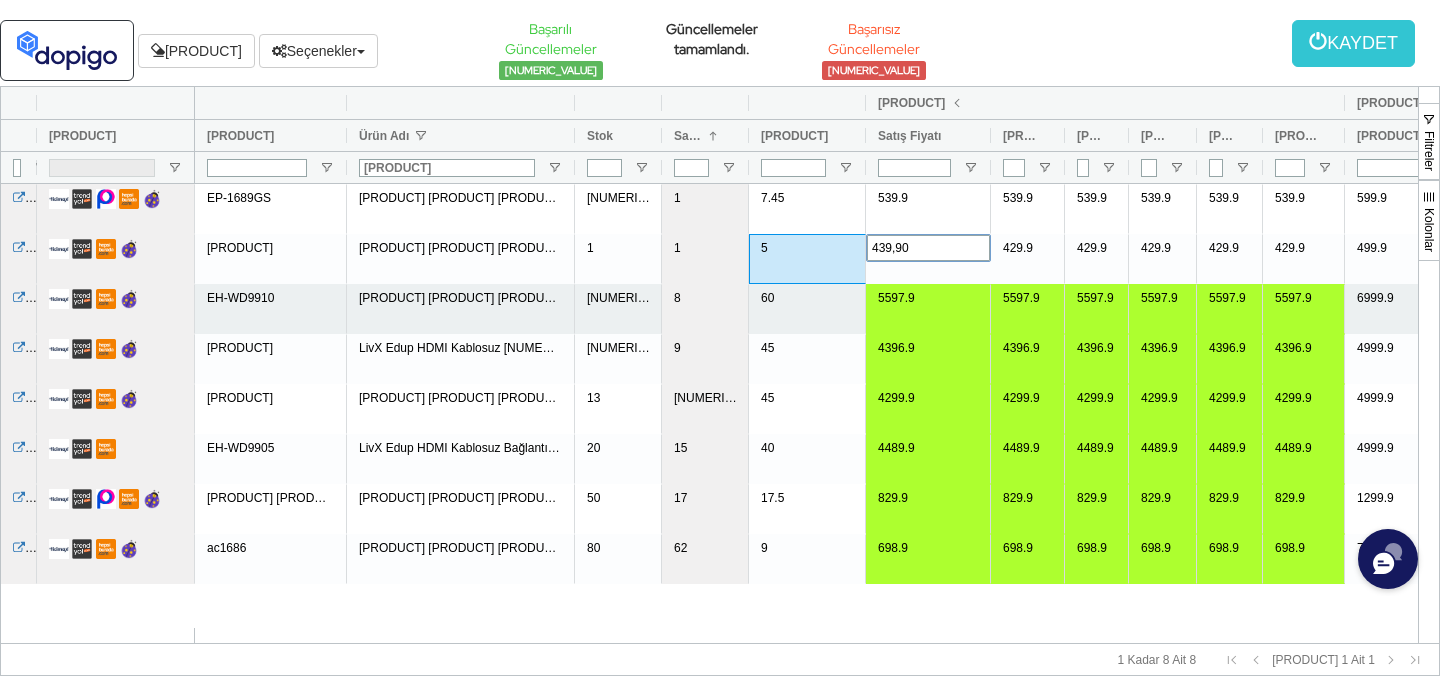 click on "5597.9" at bounding box center [1028, 309] 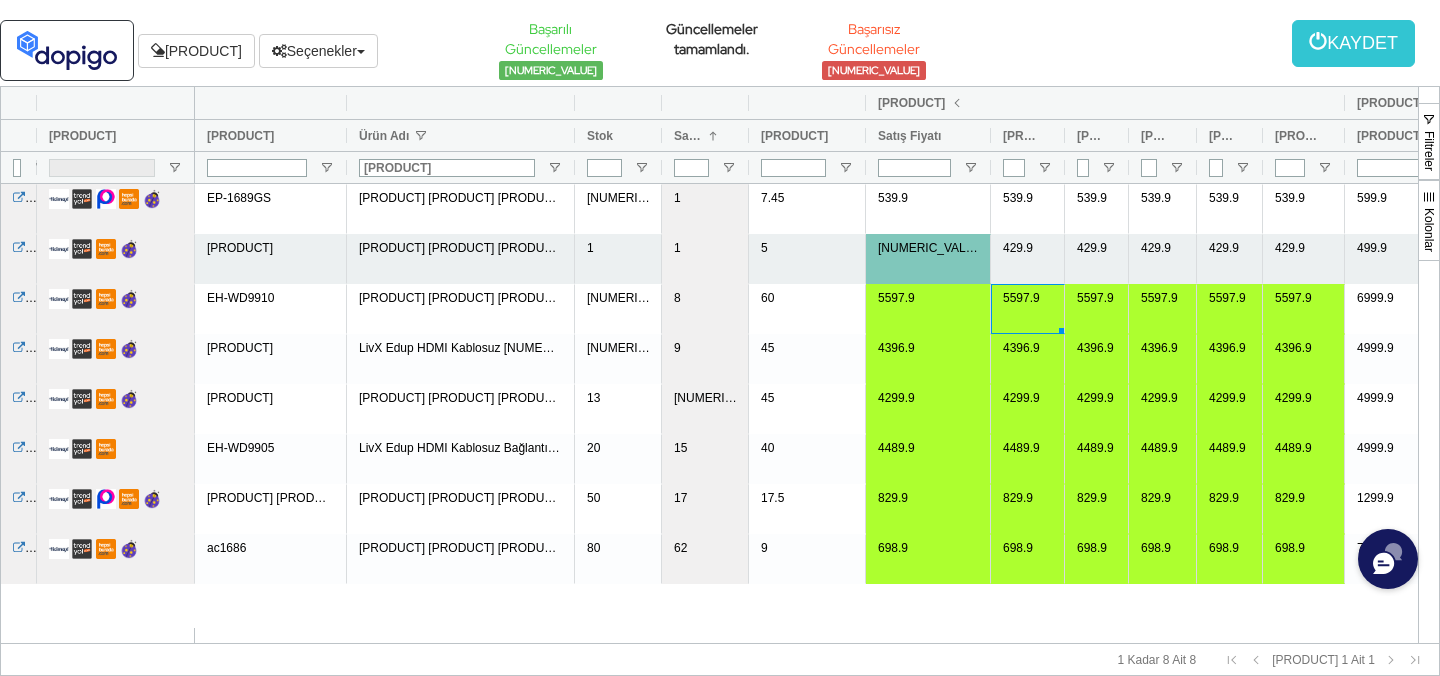 click on "[NUMERIC_VALUE]" at bounding box center [928, 259] 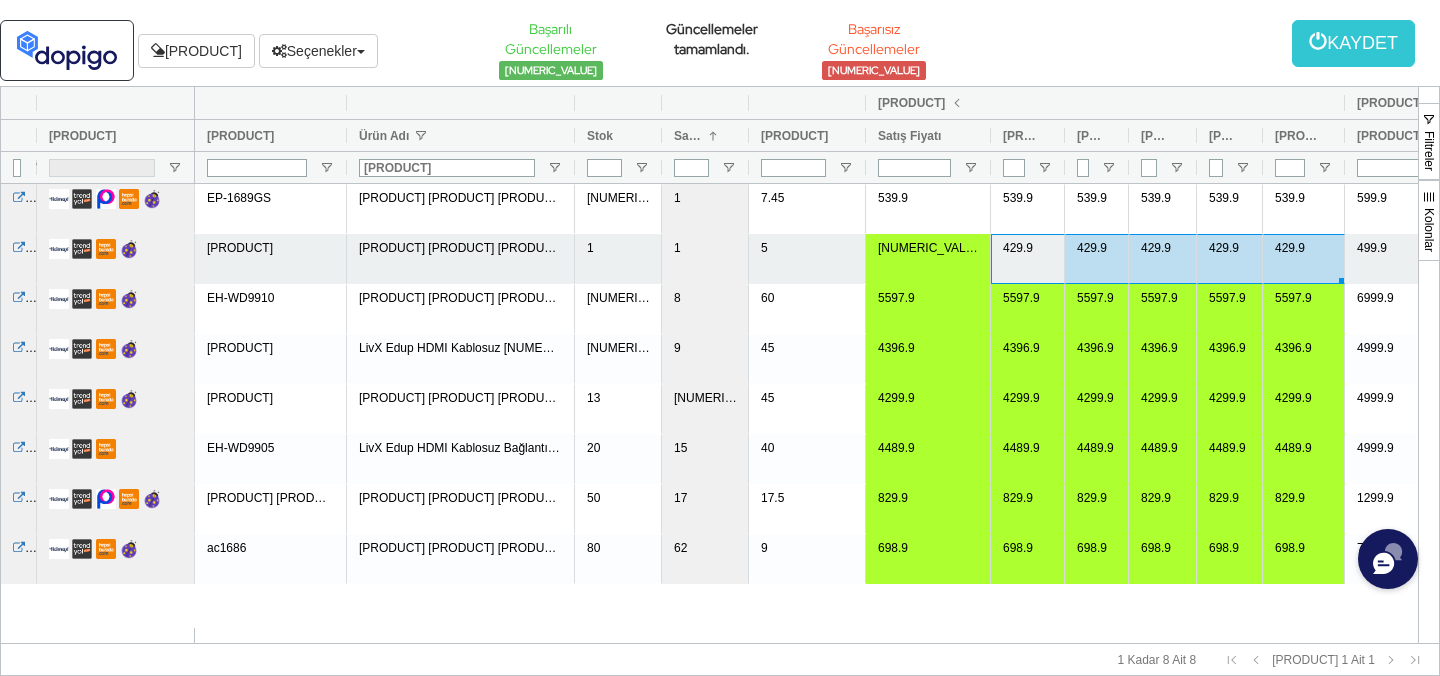drag, startPoint x: 995, startPoint y: 279, endPoint x: 1317, endPoint y: 273, distance: 322.0559 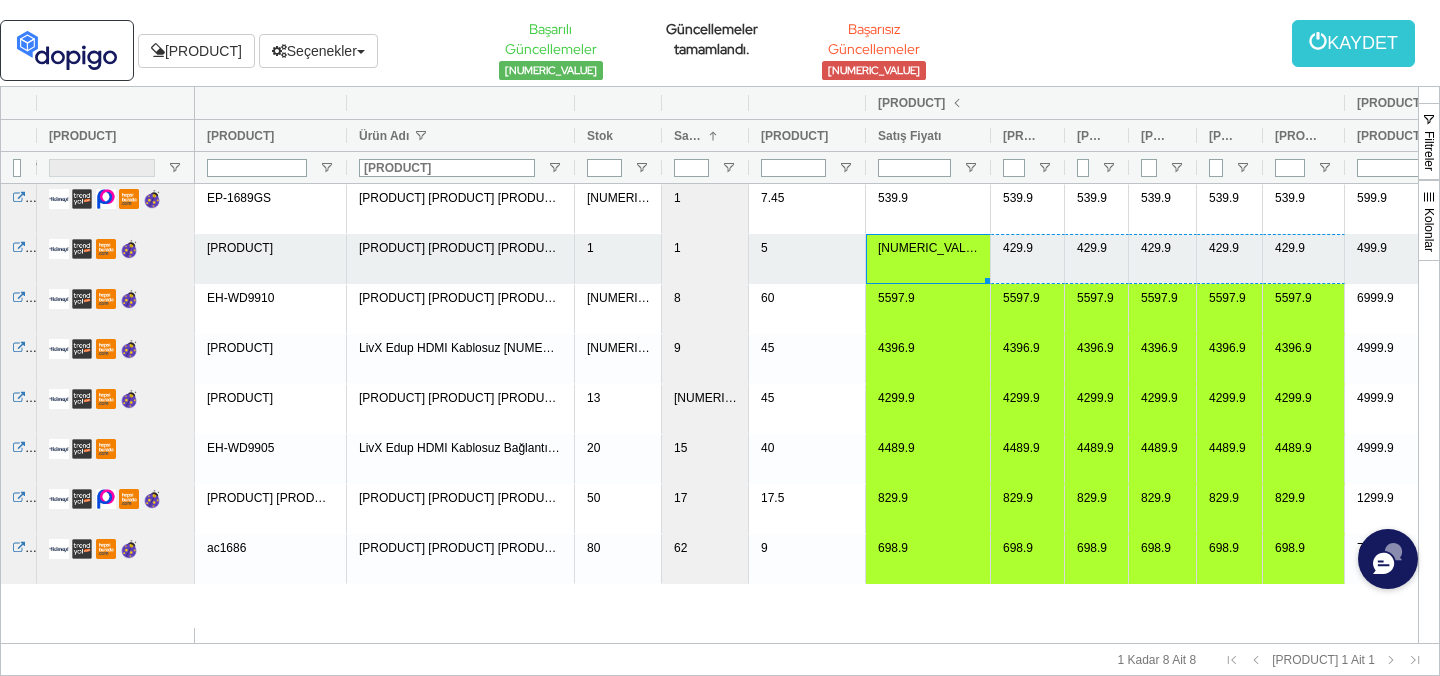 drag, startPoint x: 987, startPoint y: 278, endPoint x: 1281, endPoint y: 265, distance: 294.28726 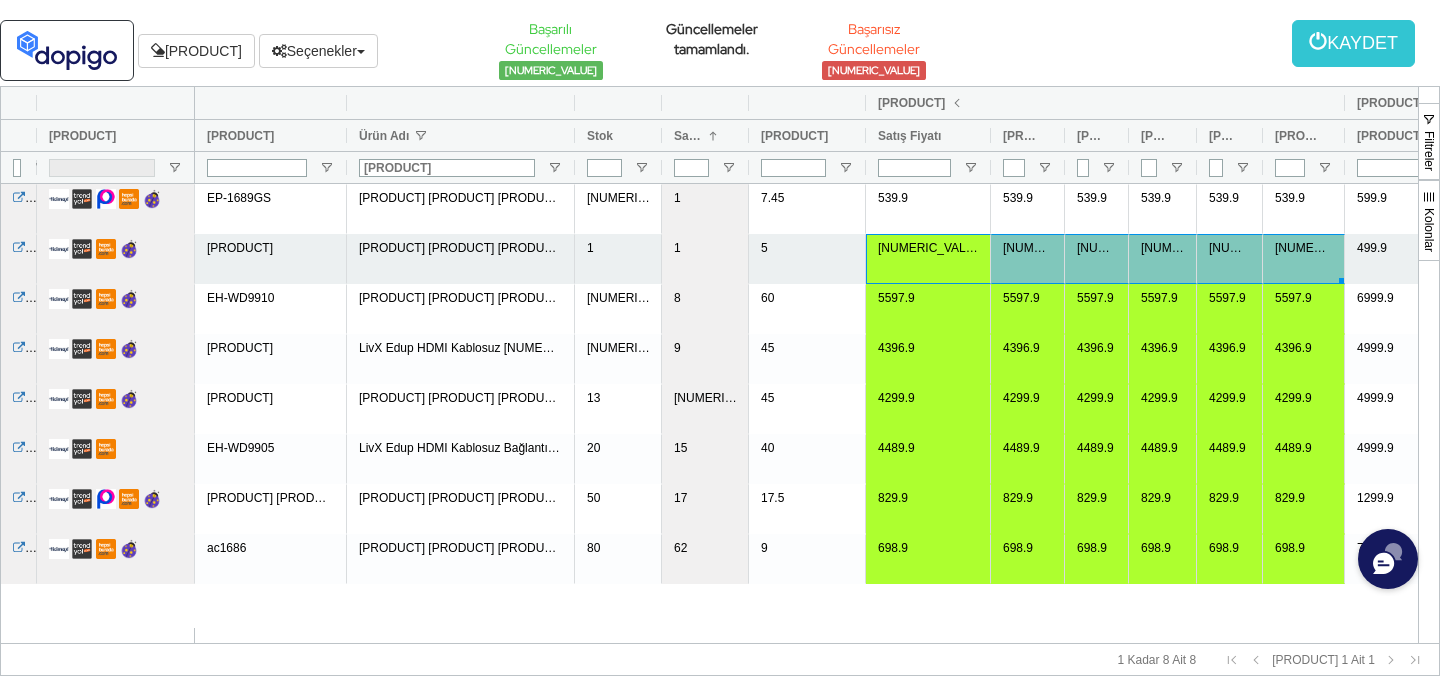 click on "499.9" at bounding box center (1407, 259) 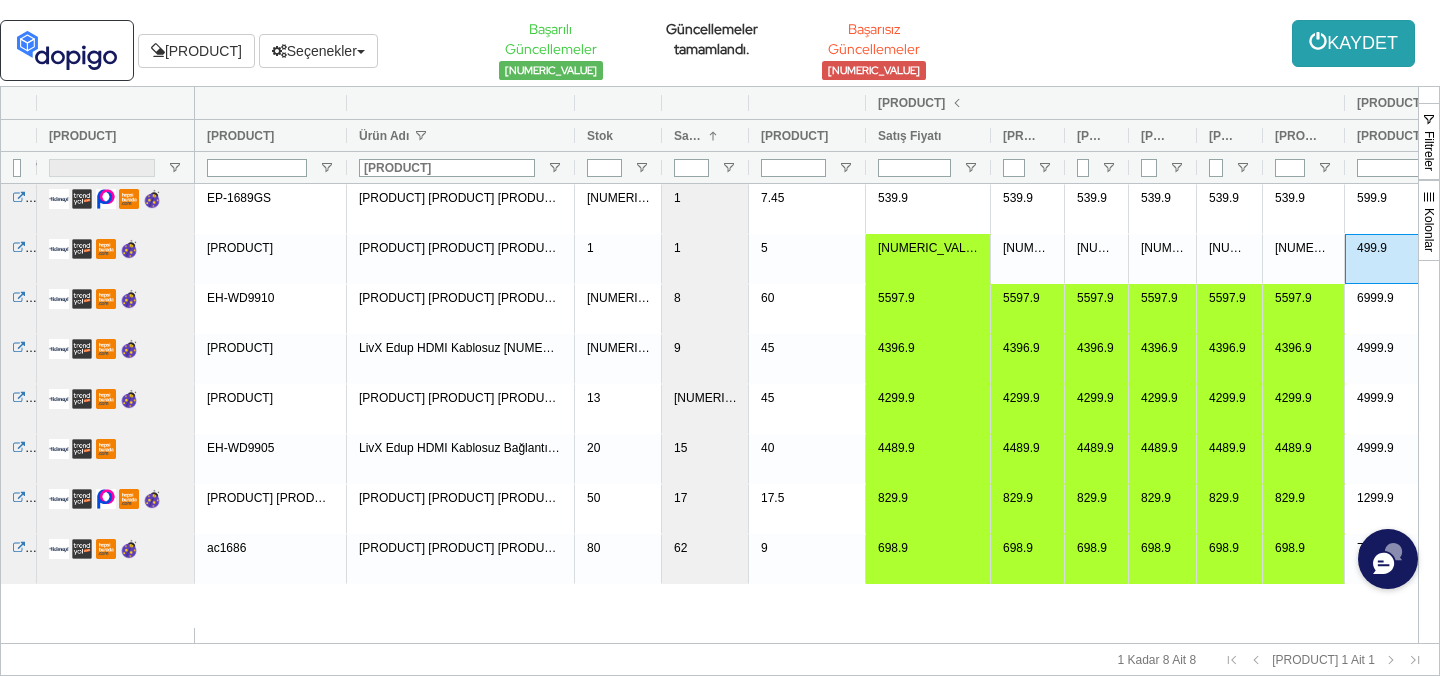 click on "KAYDET" at bounding box center (1353, 43) 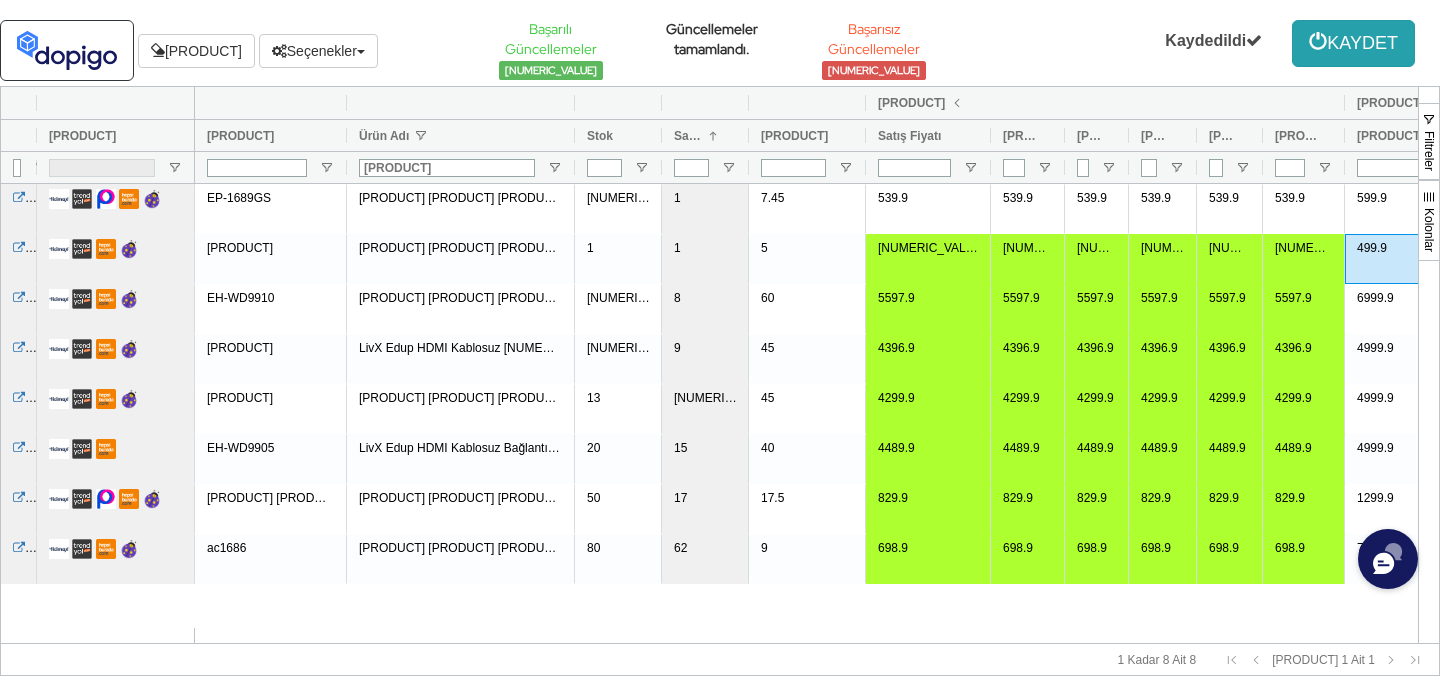 click on "KAYDET" at bounding box center (1353, 43) 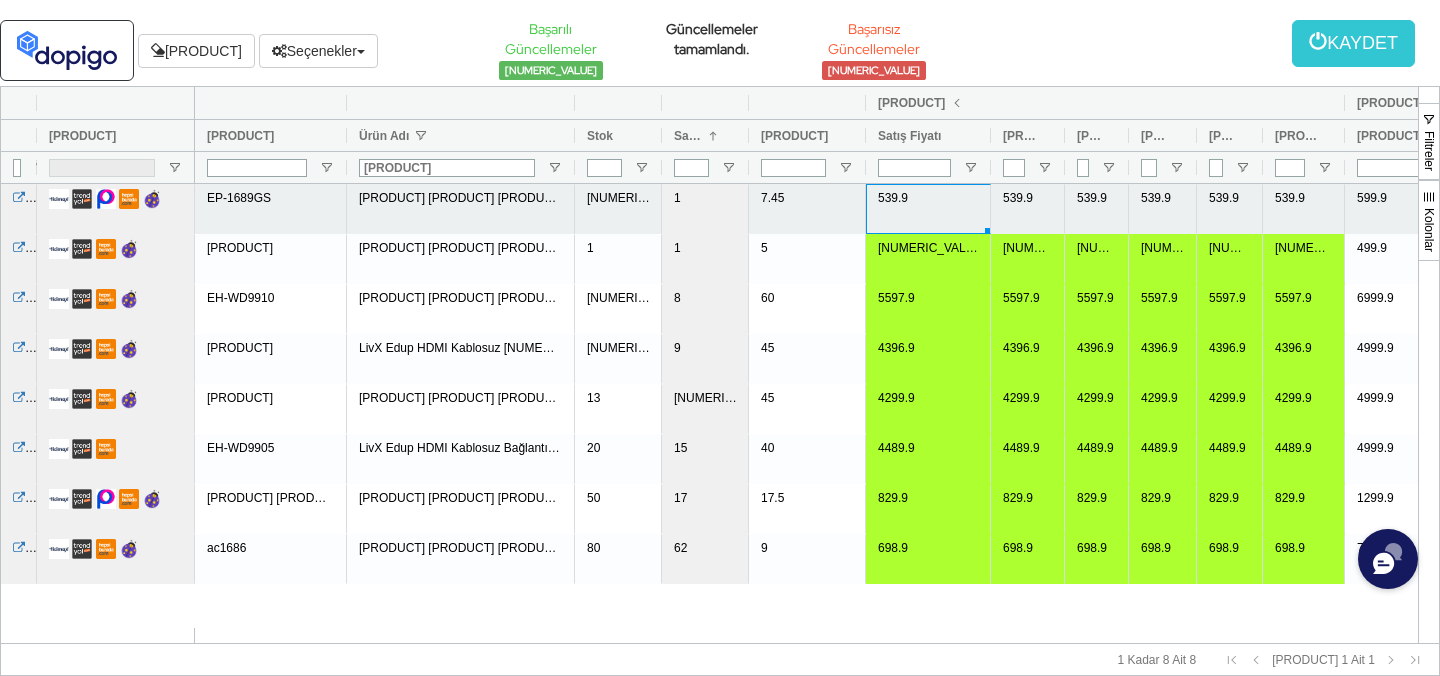 click on "539.9" at bounding box center (928, 209) 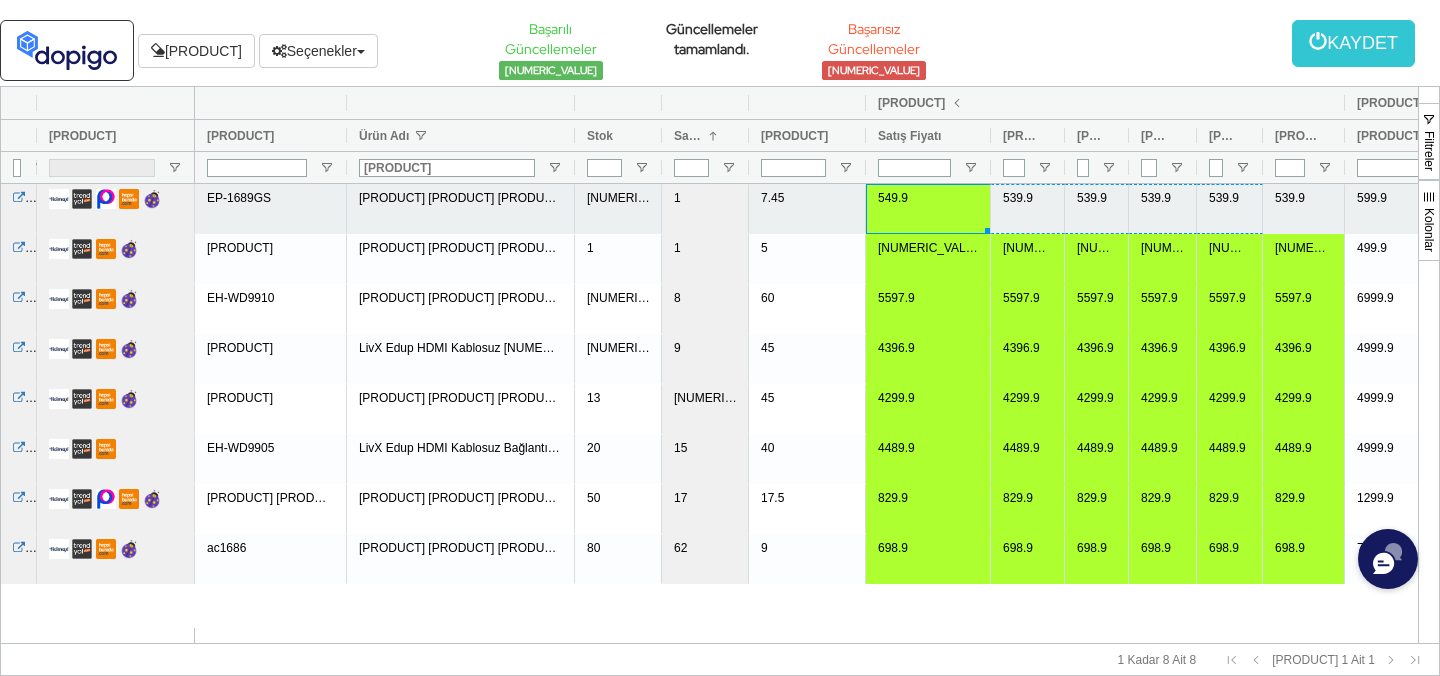 drag, startPoint x: 988, startPoint y: 229, endPoint x: 1288, endPoint y: 221, distance: 300.10666 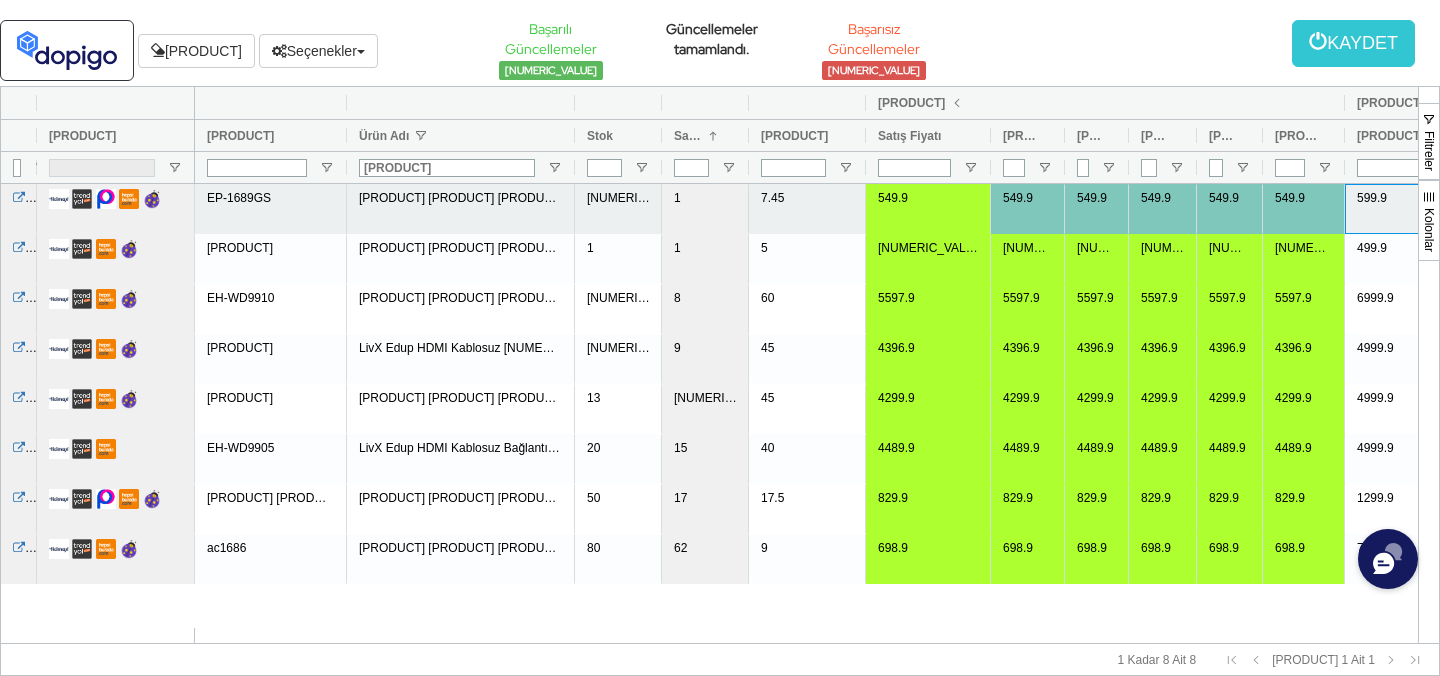 click on "599.9" at bounding box center (1407, 209) 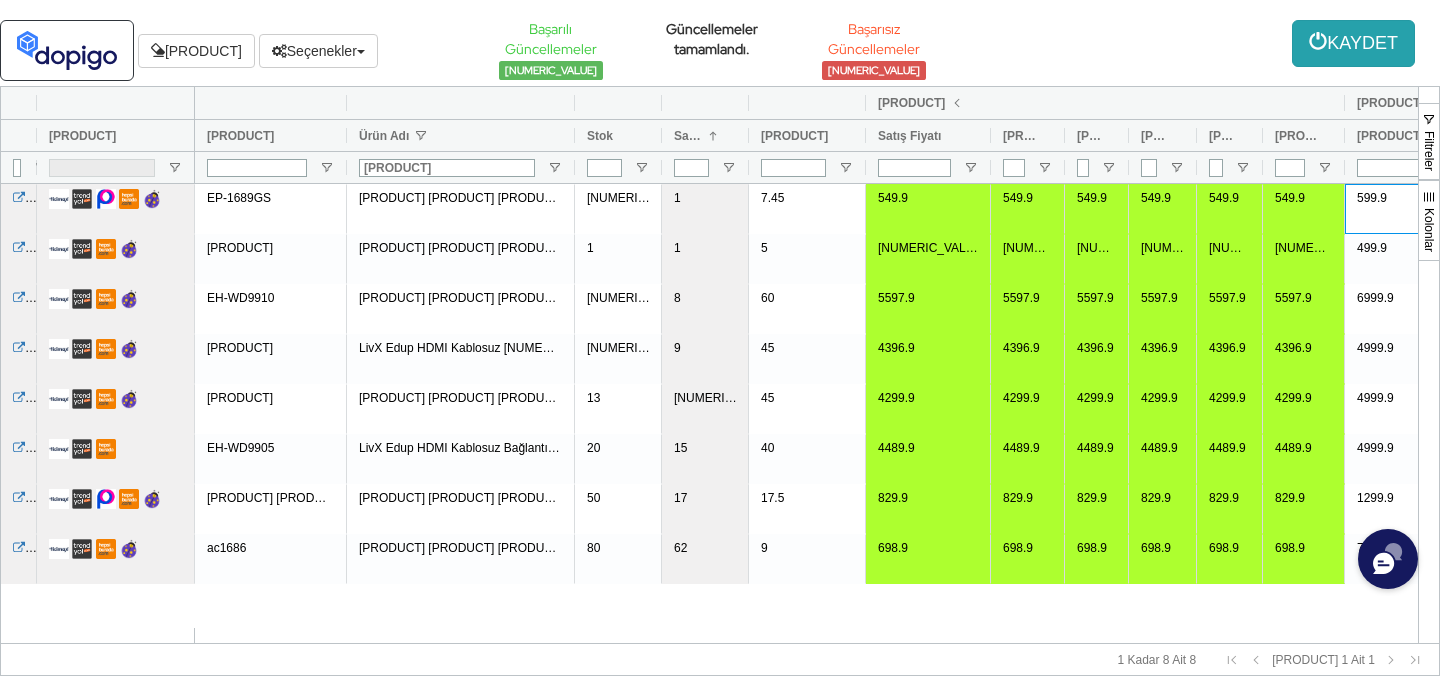 click on "KAYDET" at bounding box center [1353, 43] 